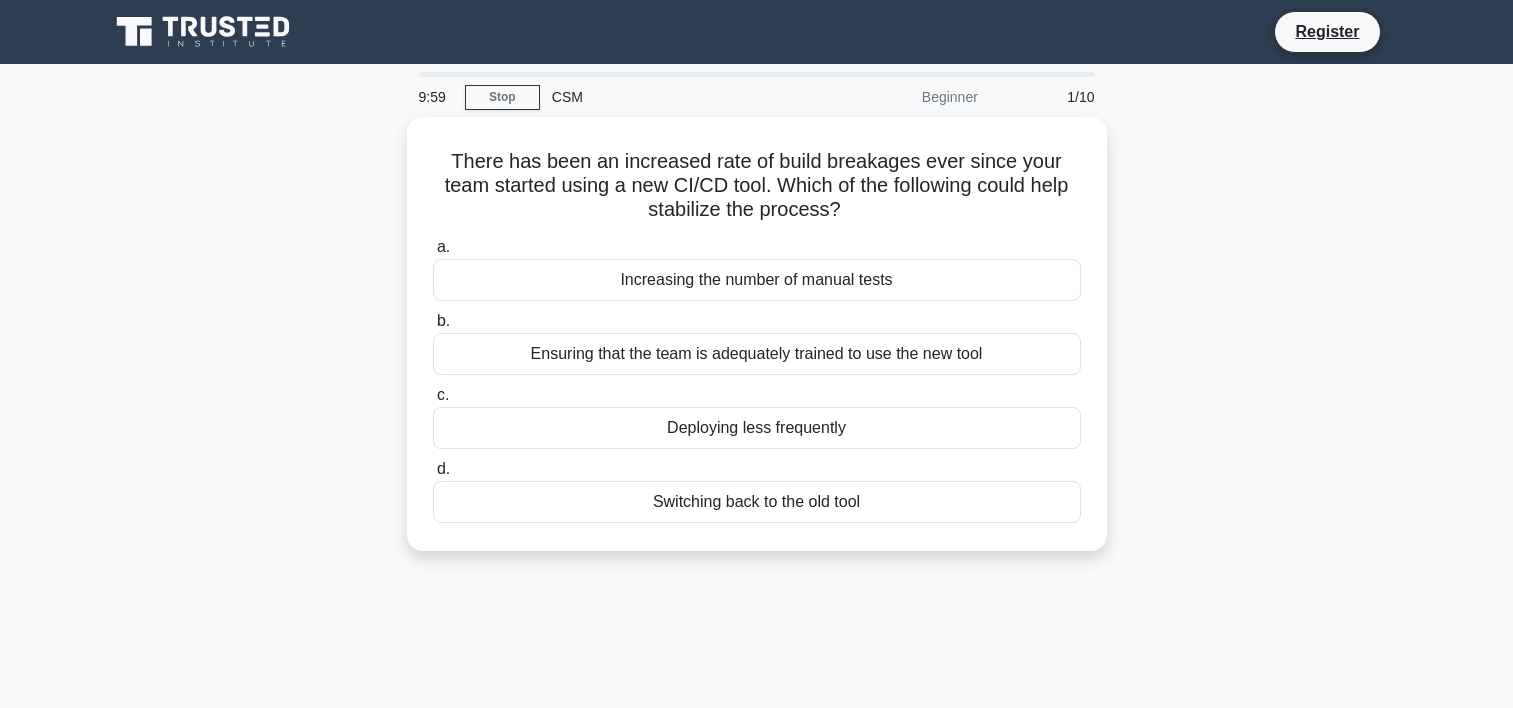 scroll, scrollTop: 0, scrollLeft: 0, axis: both 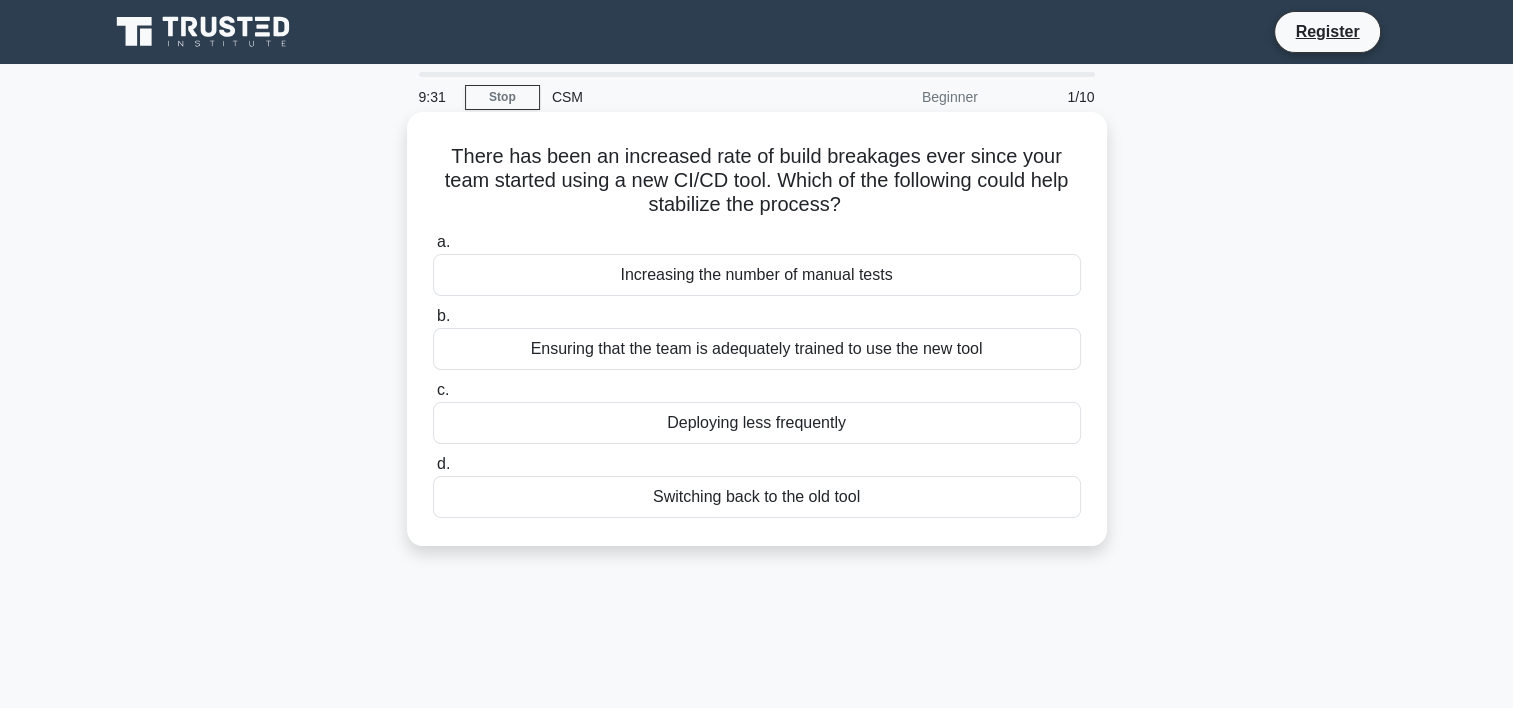 click on "Ensuring that the team is adequately trained to use the new tool" at bounding box center [757, 349] 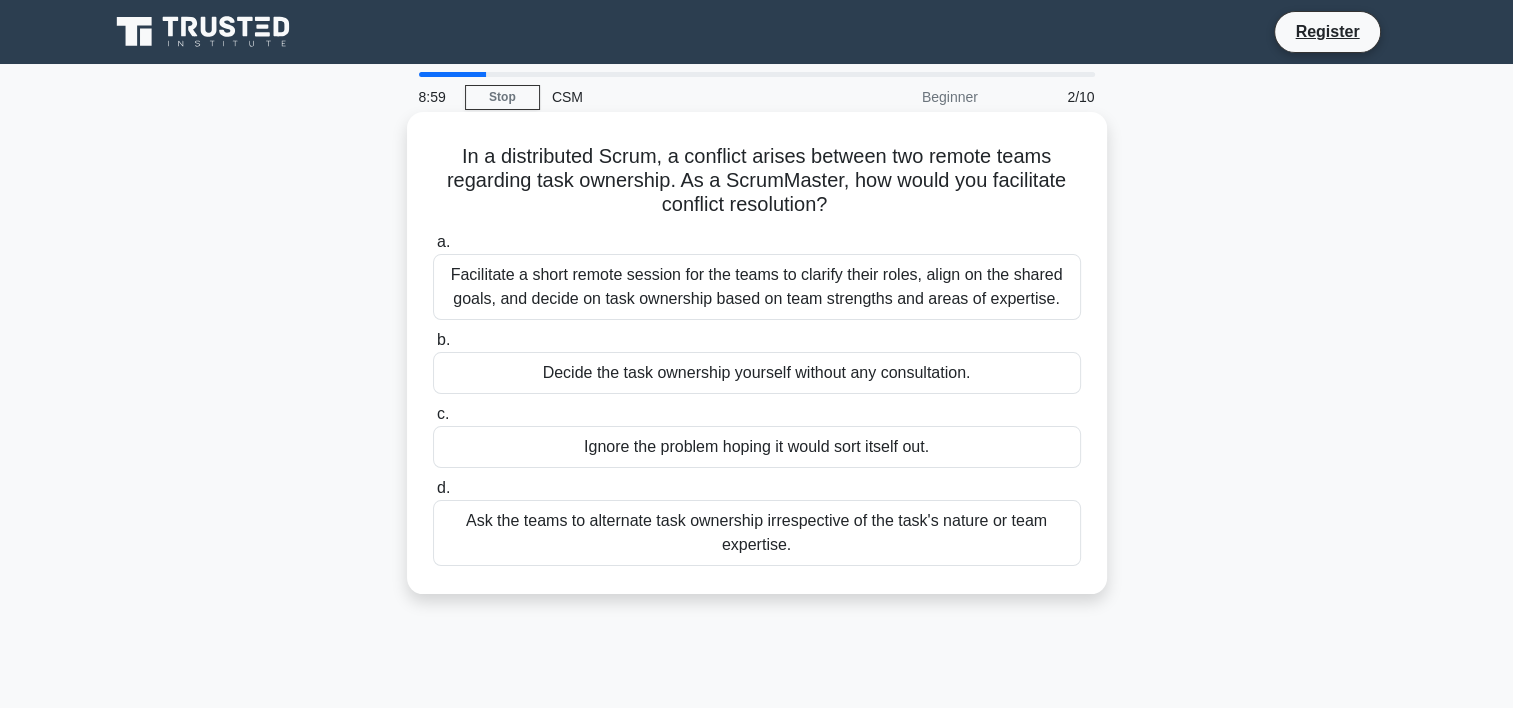click on "Facilitate a short remote session for the teams to clarify their roles, align on the shared goals, and decide on task ownership based on team strengths and areas of expertise." at bounding box center [757, 287] 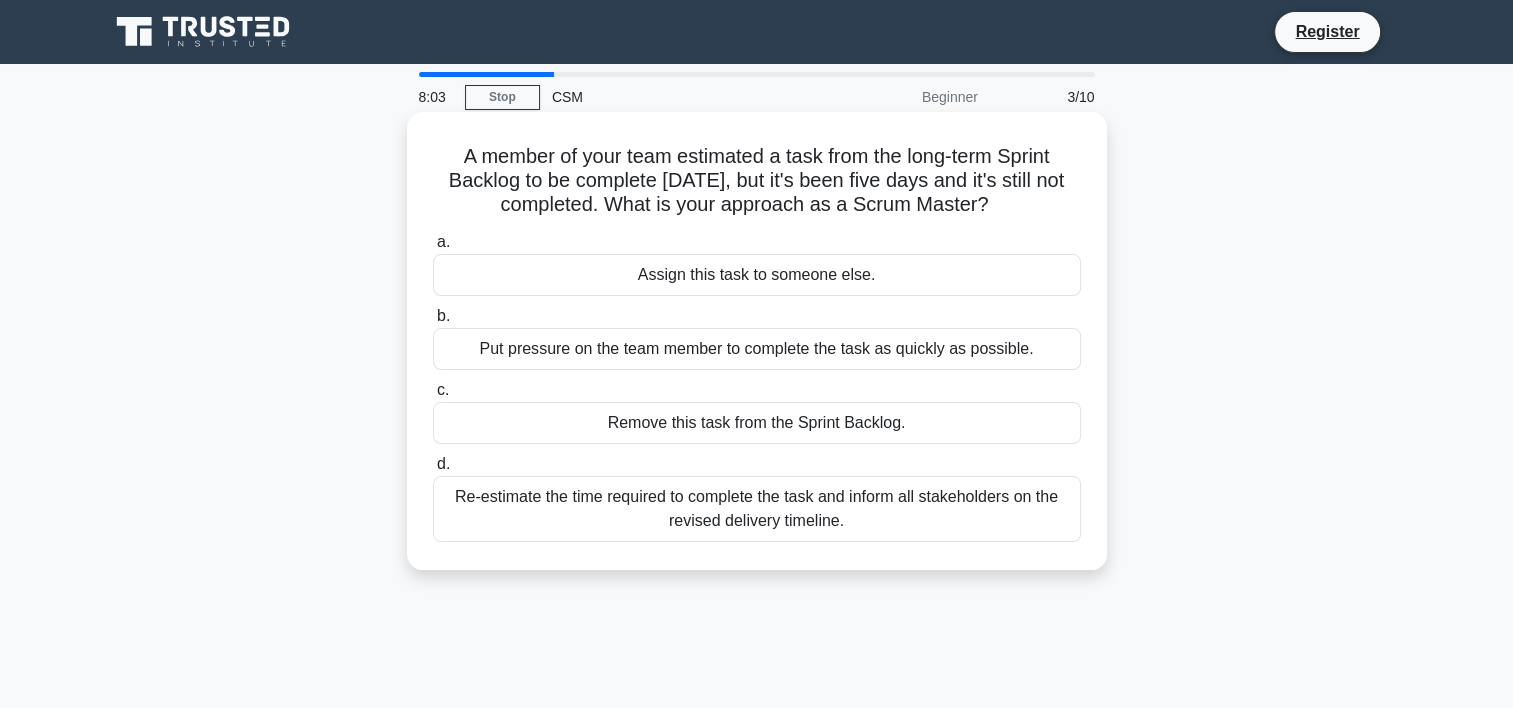 click on "Re-estimate the time required to complete the task and inform all stakeholders on the revised delivery timeline." at bounding box center [757, 509] 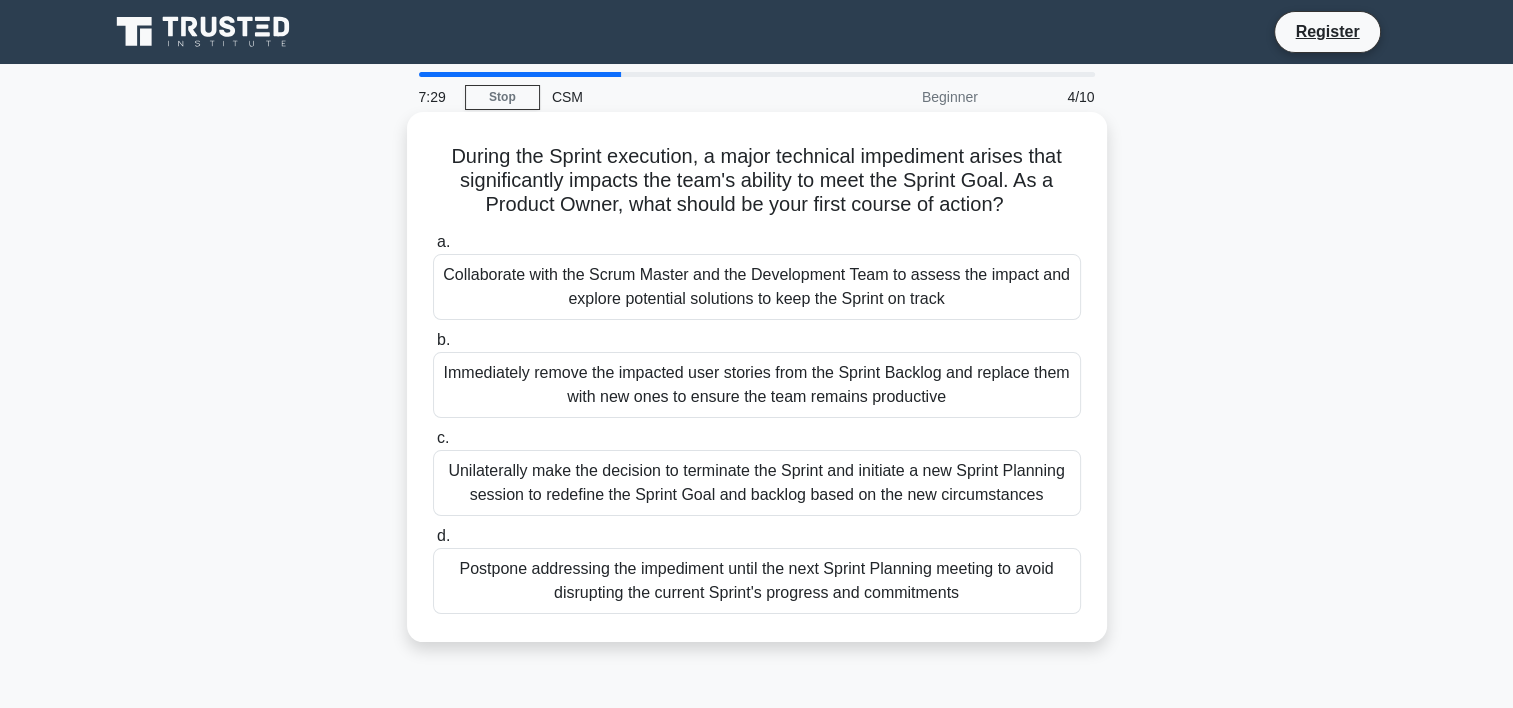 click on "Unilaterally make the decision to terminate the Sprint and initiate a new Sprint Planning session to redefine the Sprint Goal and backlog based on the new circumstances" at bounding box center [757, 483] 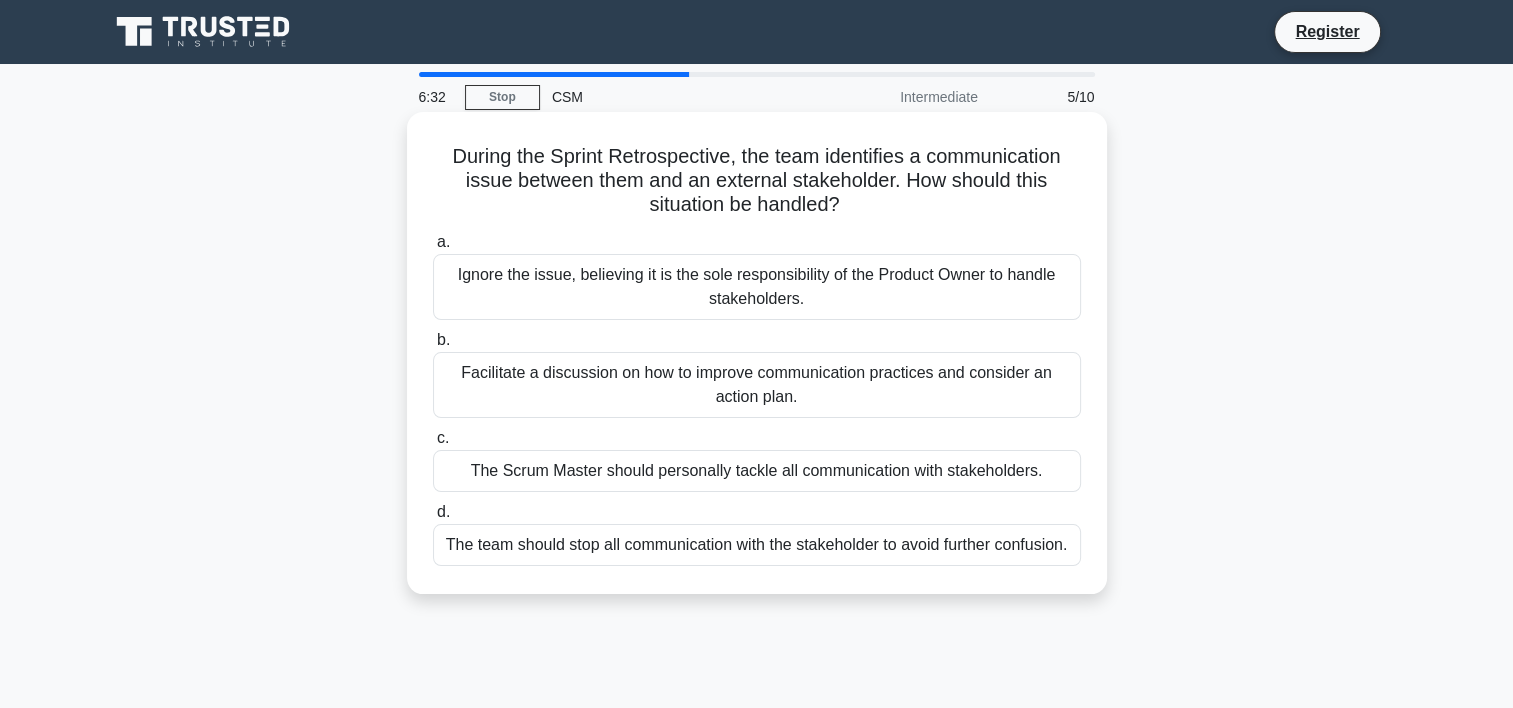 click on "The Scrum Master should personally tackle all communication with stakeholders." at bounding box center [757, 471] 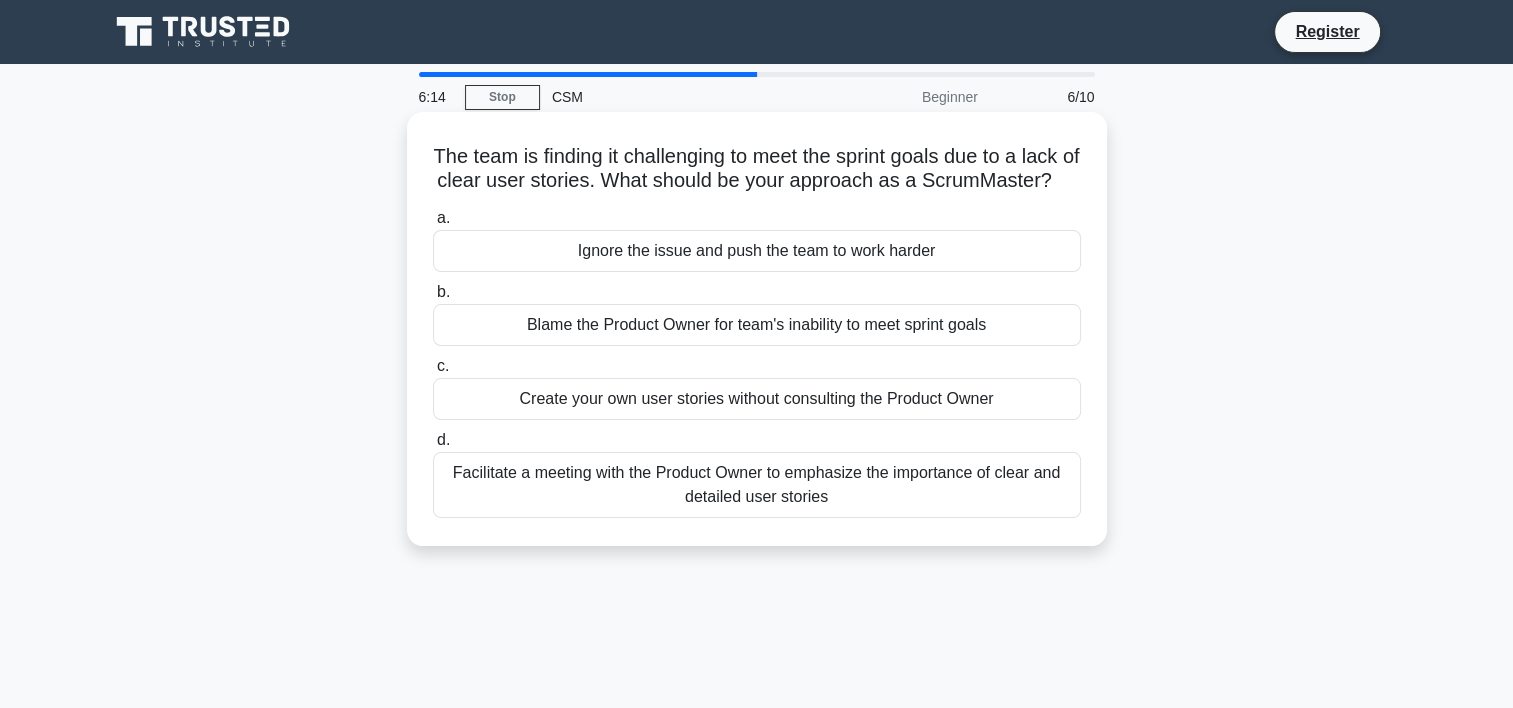click on "Facilitate a meeting with the Product Owner to emphasize the importance of clear and detailed user stories" at bounding box center [757, 485] 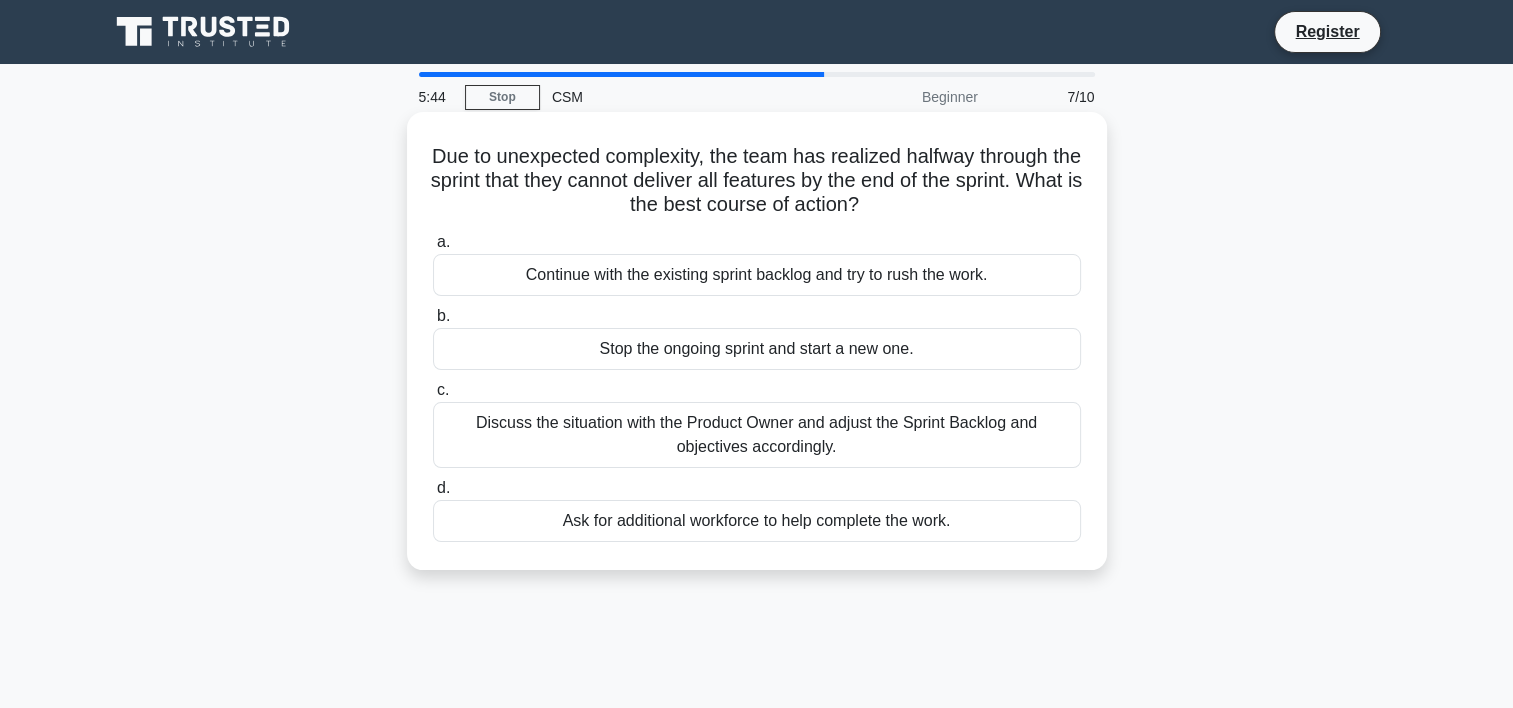click on "Discuss the situation with the Product Owner and adjust the Sprint Backlog and objectives accordingly." at bounding box center [757, 435] 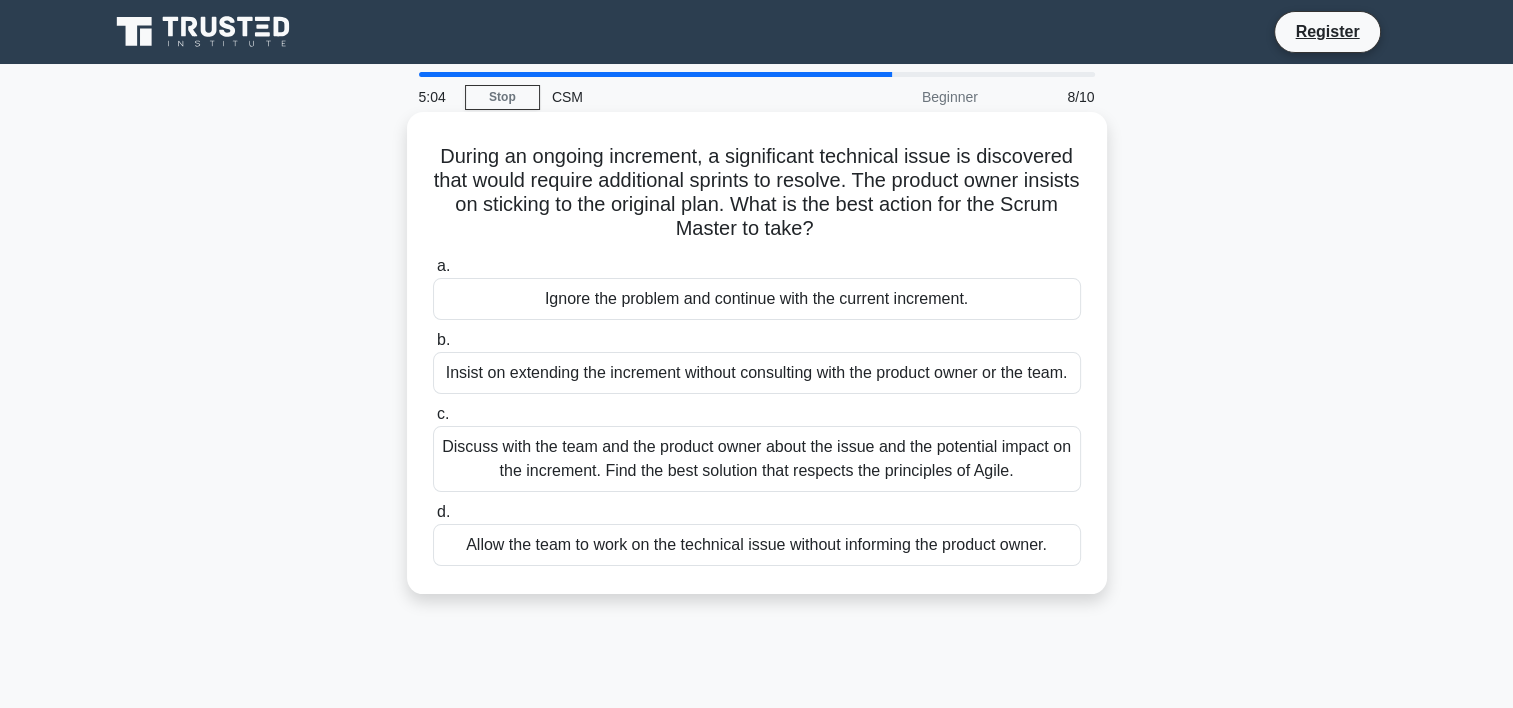 click on "Discuss with the team and the product owner about the issue and the potential impact on the increment. Find the best solution that respects the principles of Agile." at bounding box center [757, 459] 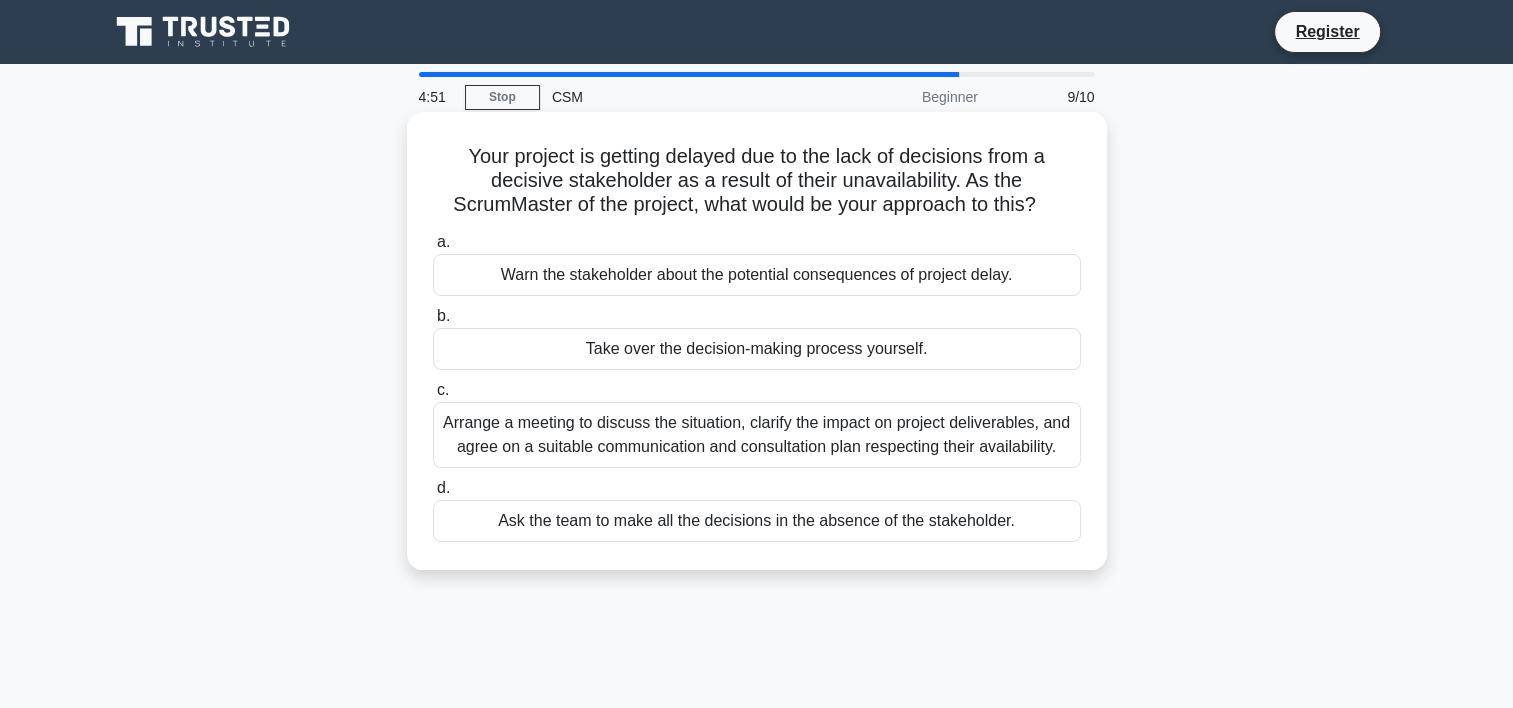 click on "Arrange a meeting to discuss the situation, clarify the impact on project deliverables, and agree on a suitable communication and consultation plan respecting their availability." at bounding box center [757, 435] 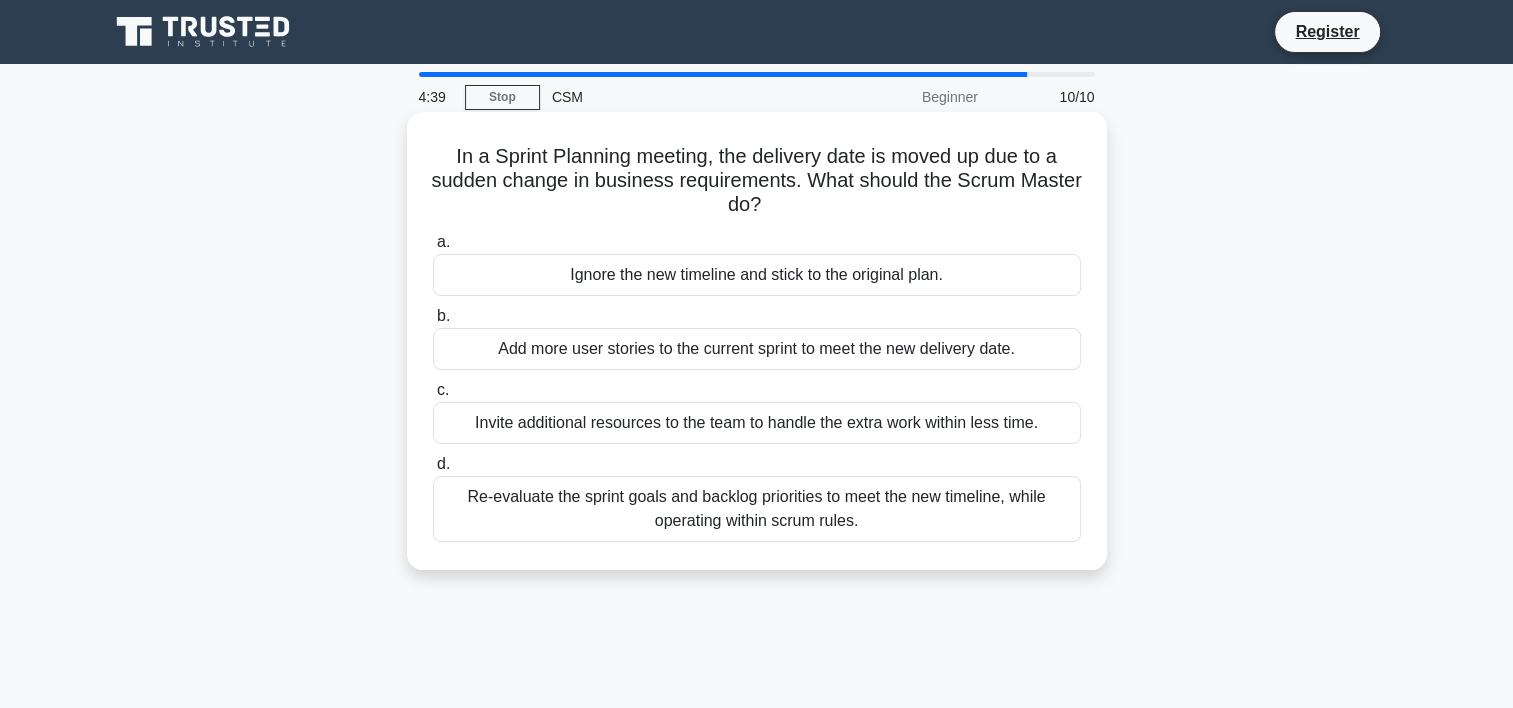 click on "Re-evaluate the sprint goals and backlog priorities to meet the new timeline, while operating within scrum rules." at bounding box center [757, 509] 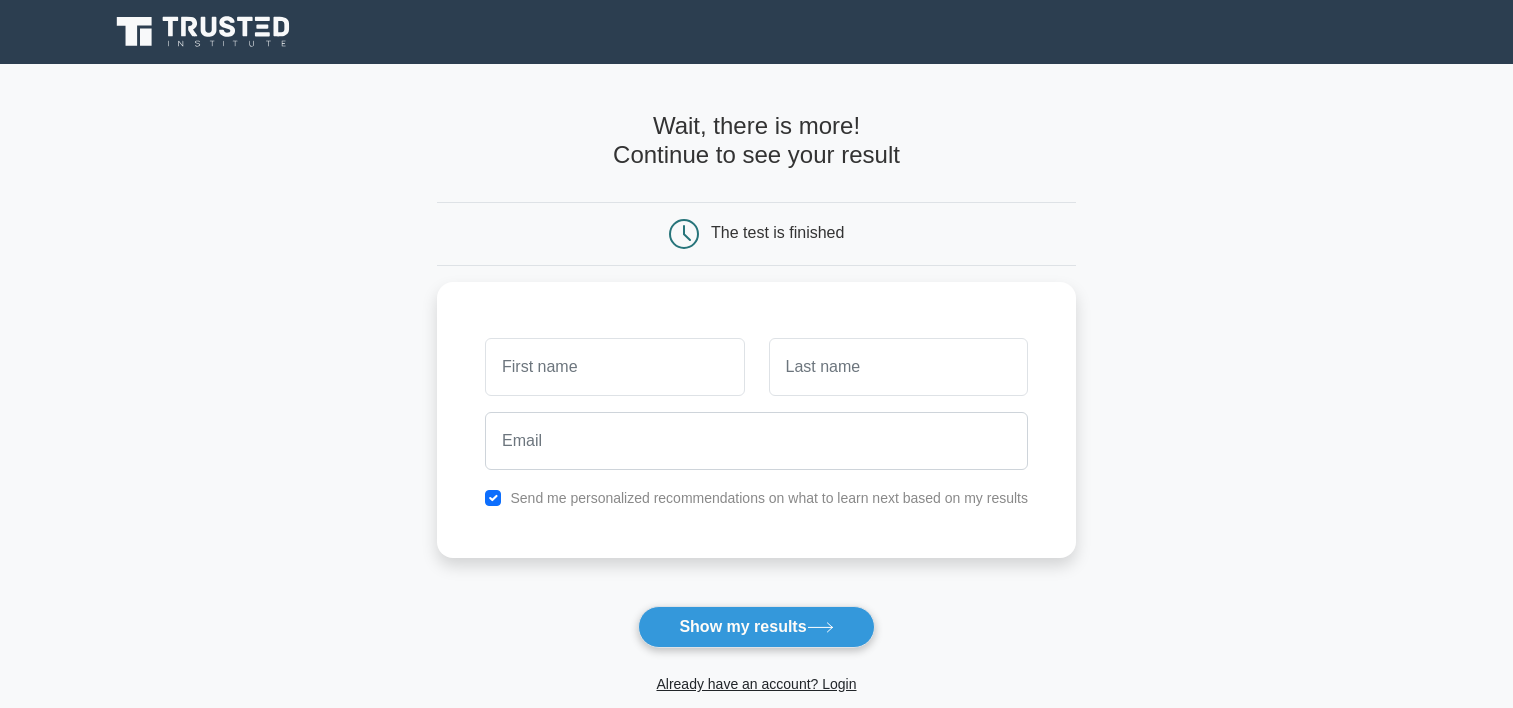 scroll, scrollTop: 0, scrollLeft: 0, axis: both 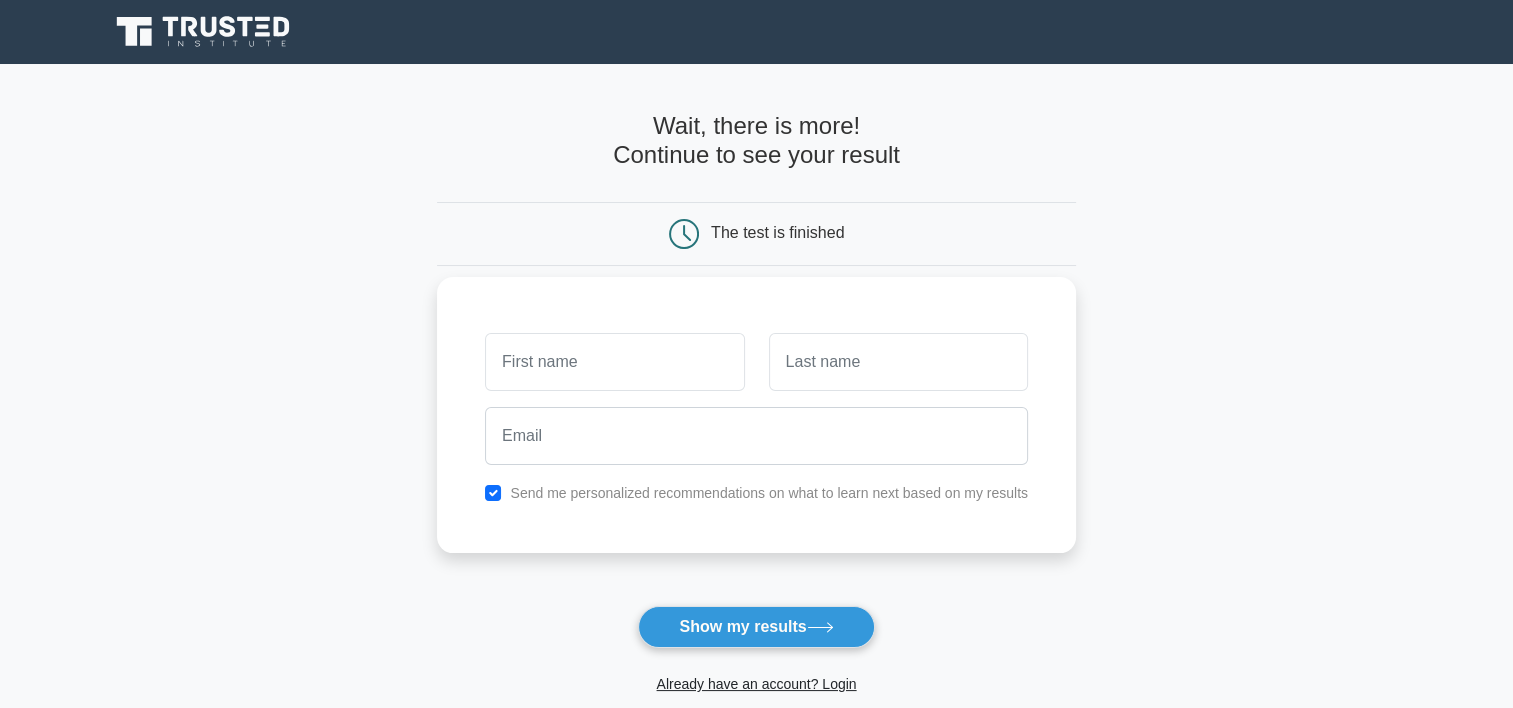 click at bounding box center (614, 362) 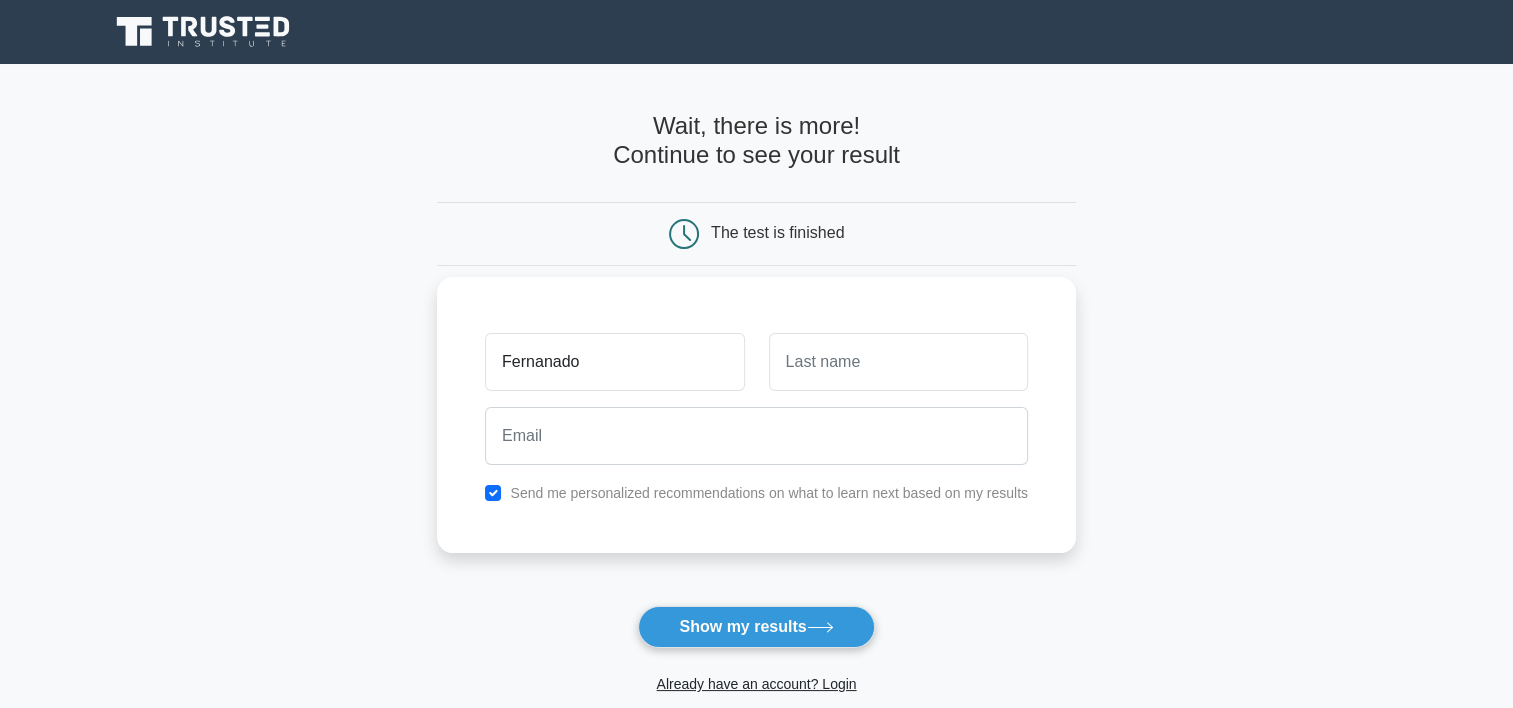 type on "Fernanado" 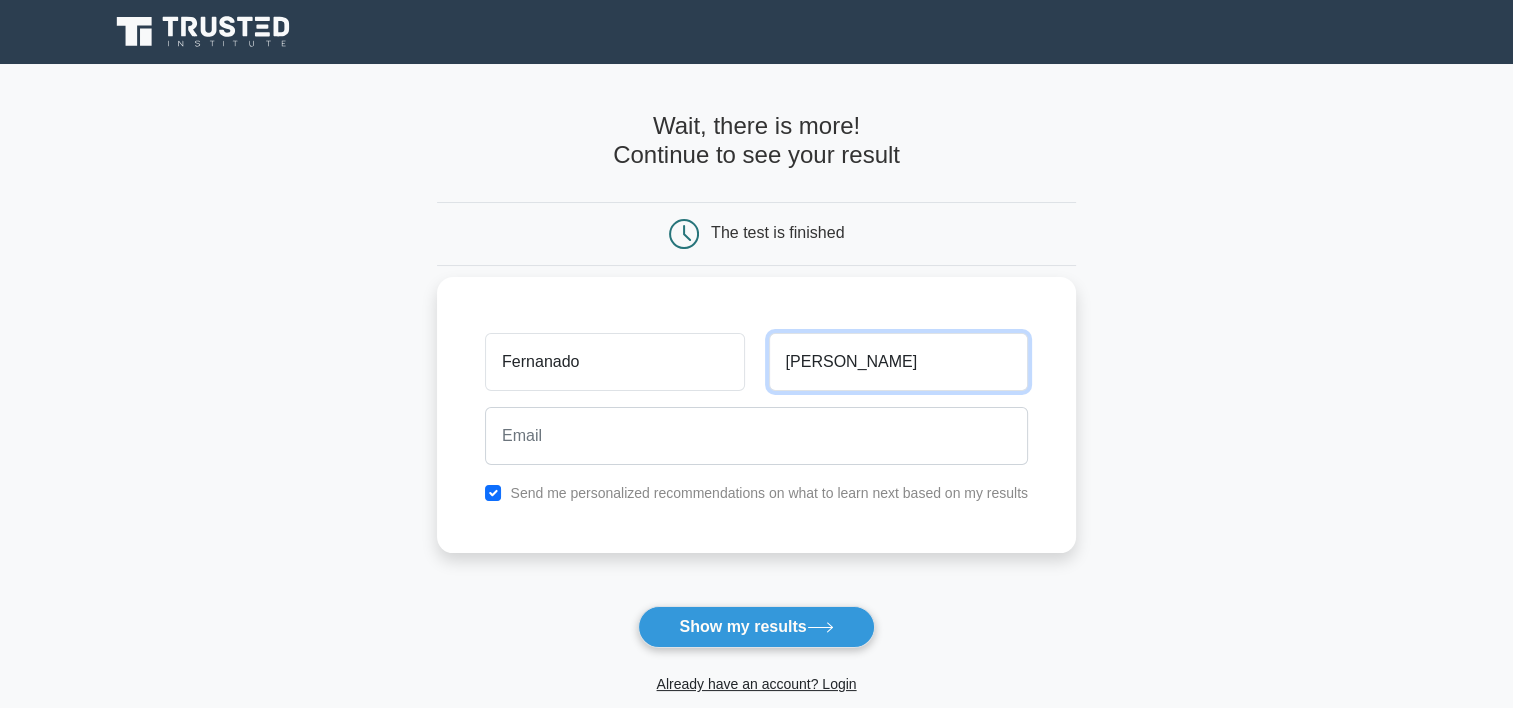 type on "[PERSON_NAME]" 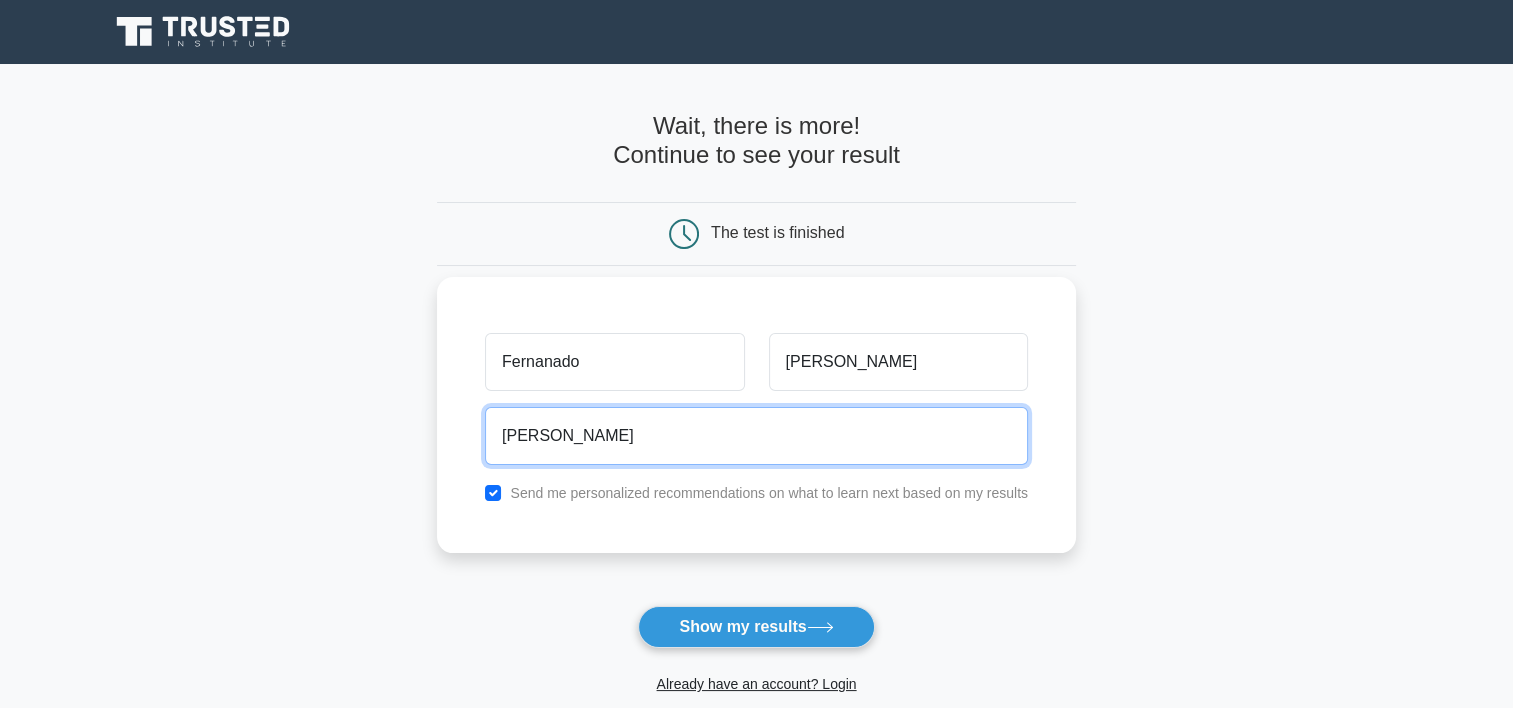 type on "[PERSON_NAME][EMAIL_ADDRESS][PERSON_NAME][DOMAIN_NAME]" 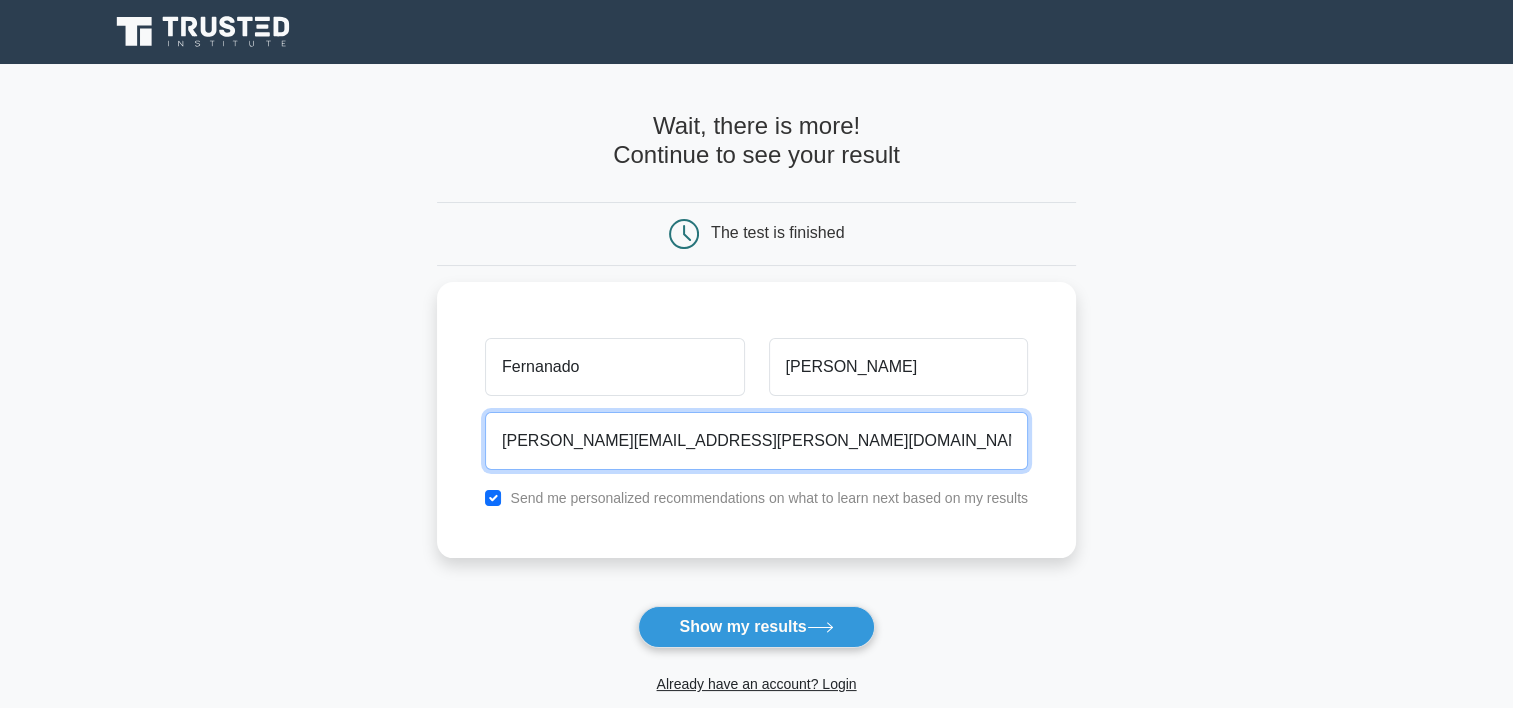 scroll, scrollTop: 100, scrollLeft: 0, axis: vertical 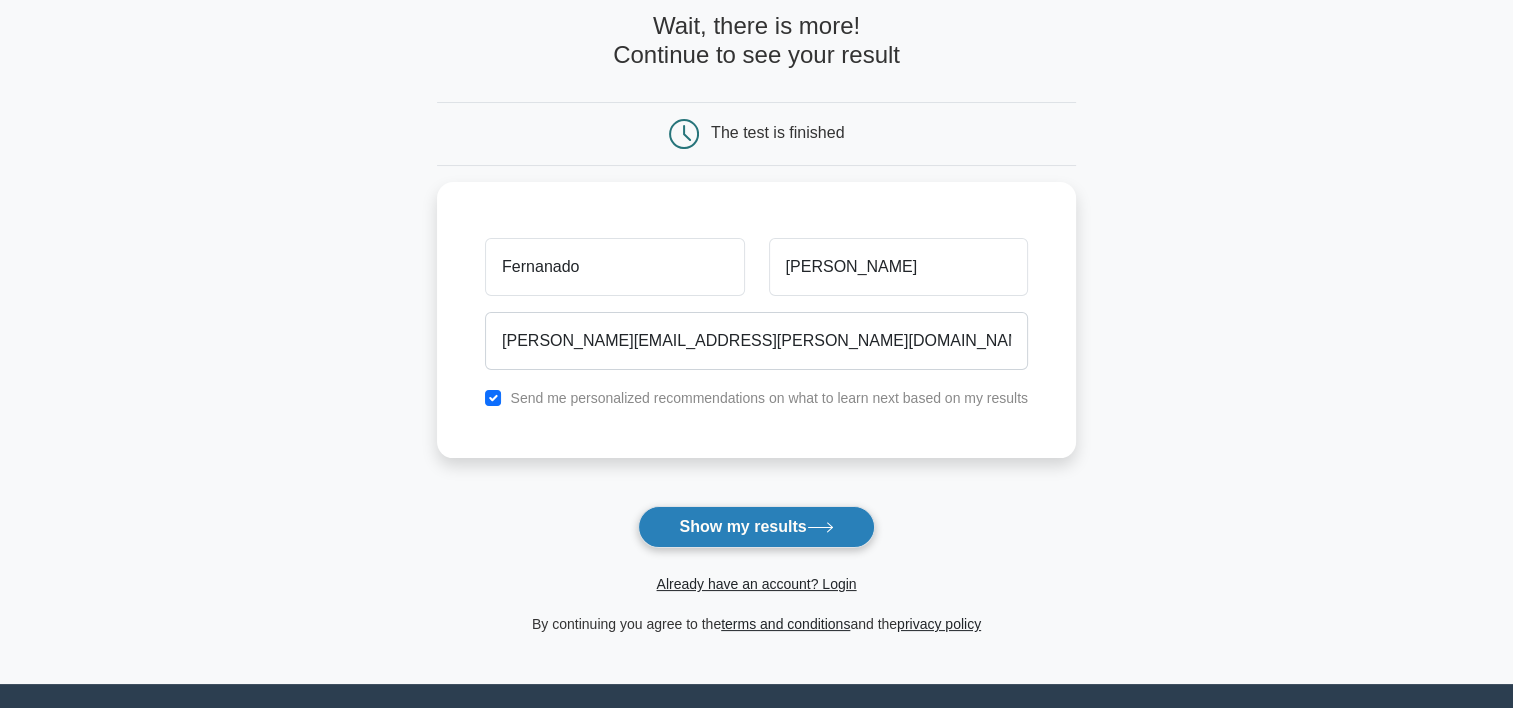 click on "Show my results" at bounding box center (756, 527) 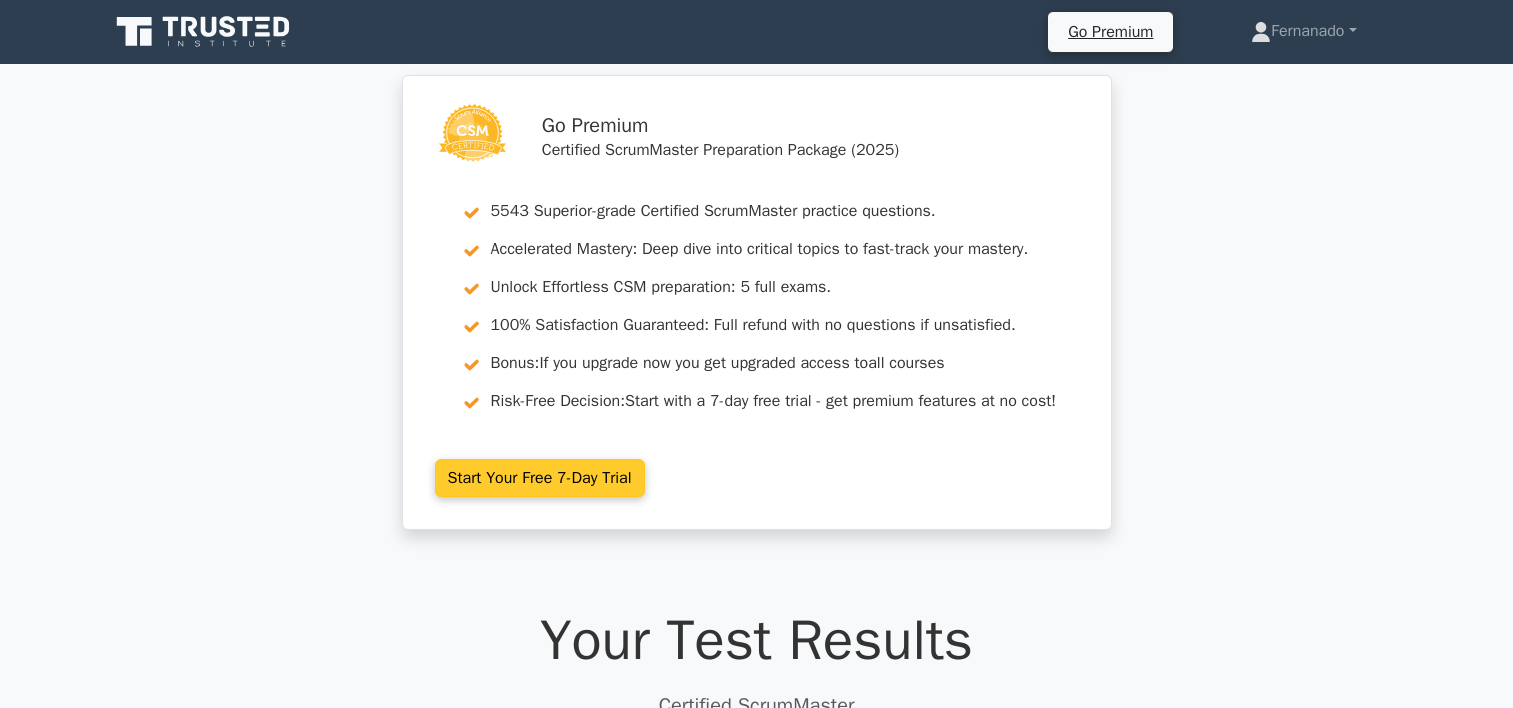 scroll, scrollTop: 0, scrollLeft: 0, axis: both 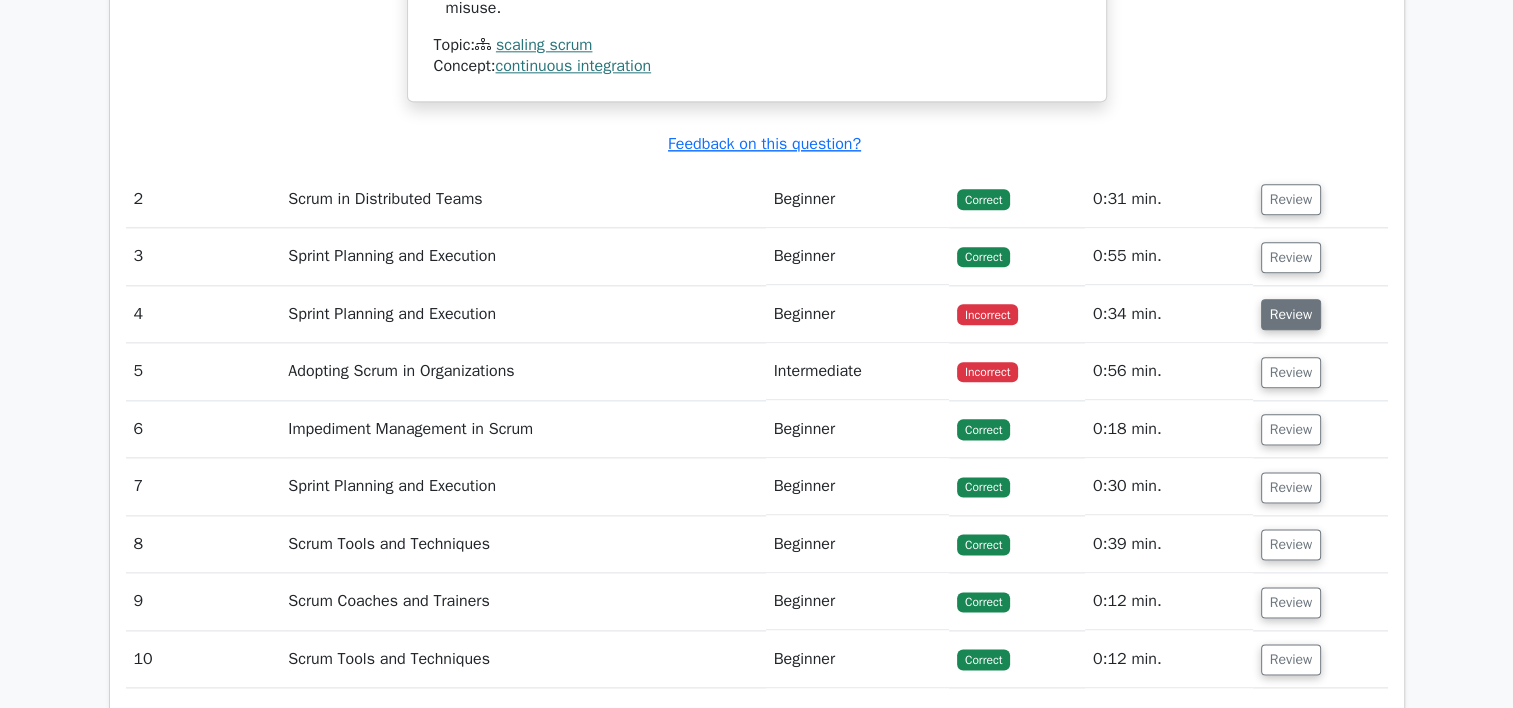 click on "Review" at bounding box center (1291, 314) 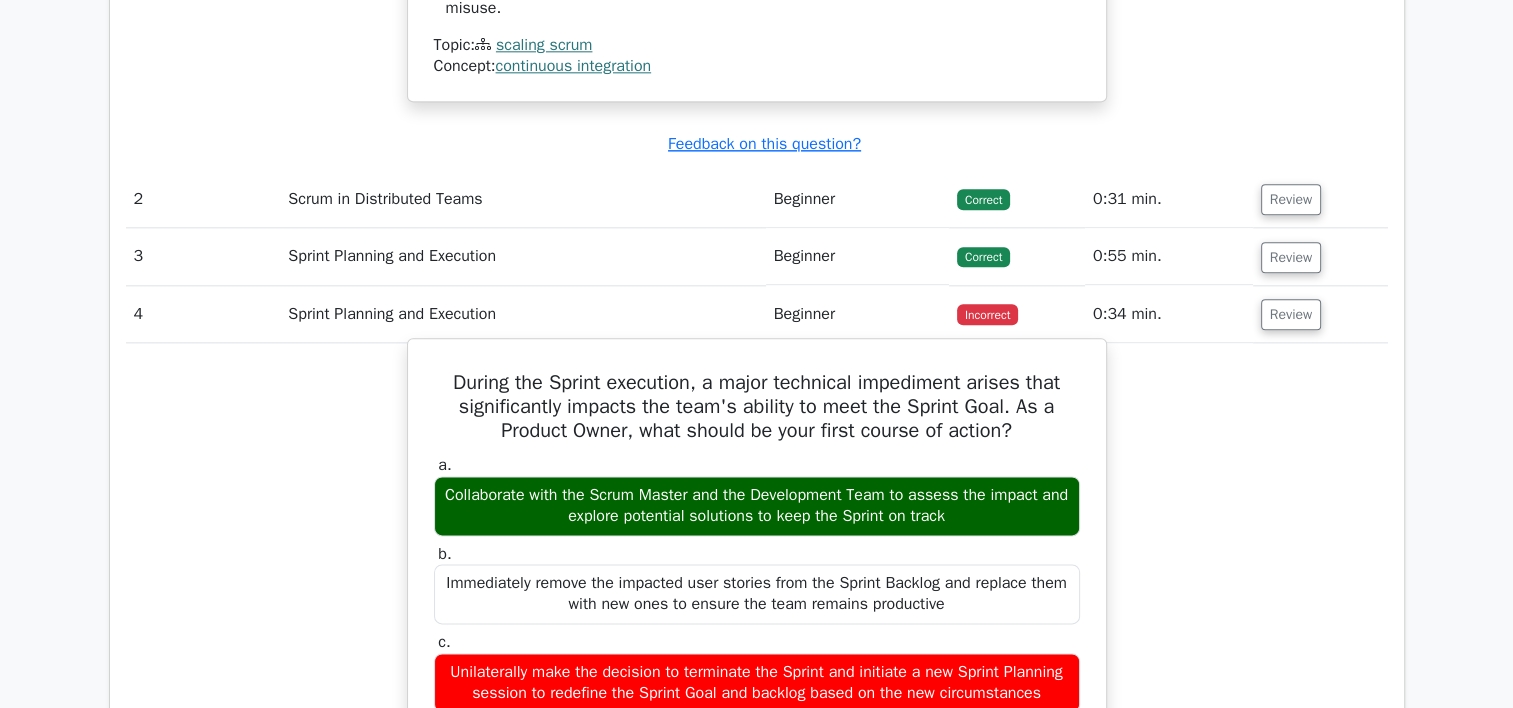 scroll, scrollTop: 2500, scrollLeft: 0, axis: vertical 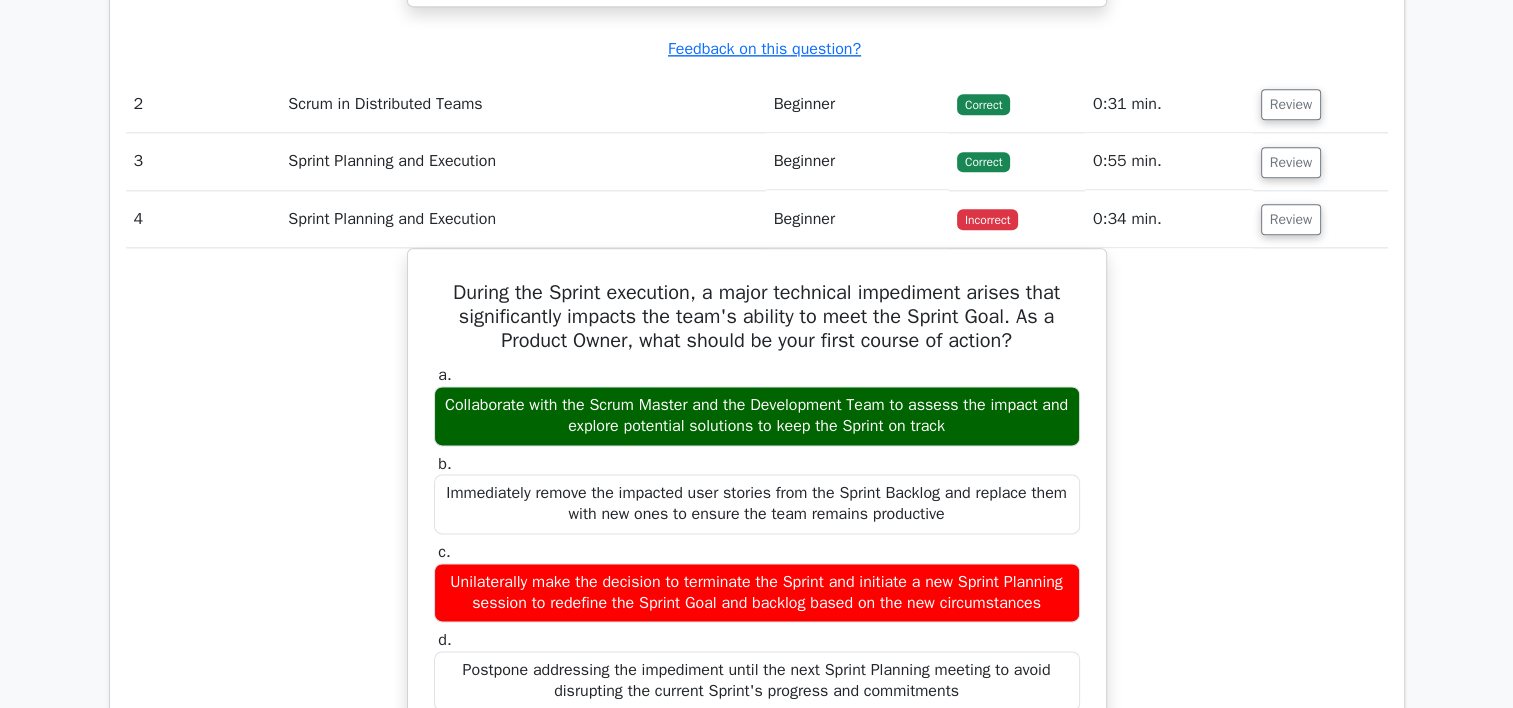 click on "Question Analysis
Question  #
Topic
Difficulty
Result
Time Spent
Action
1
Scaling Scrum in Large Organizations
Beginner
Correct
a." at bounding box center (757, 331) 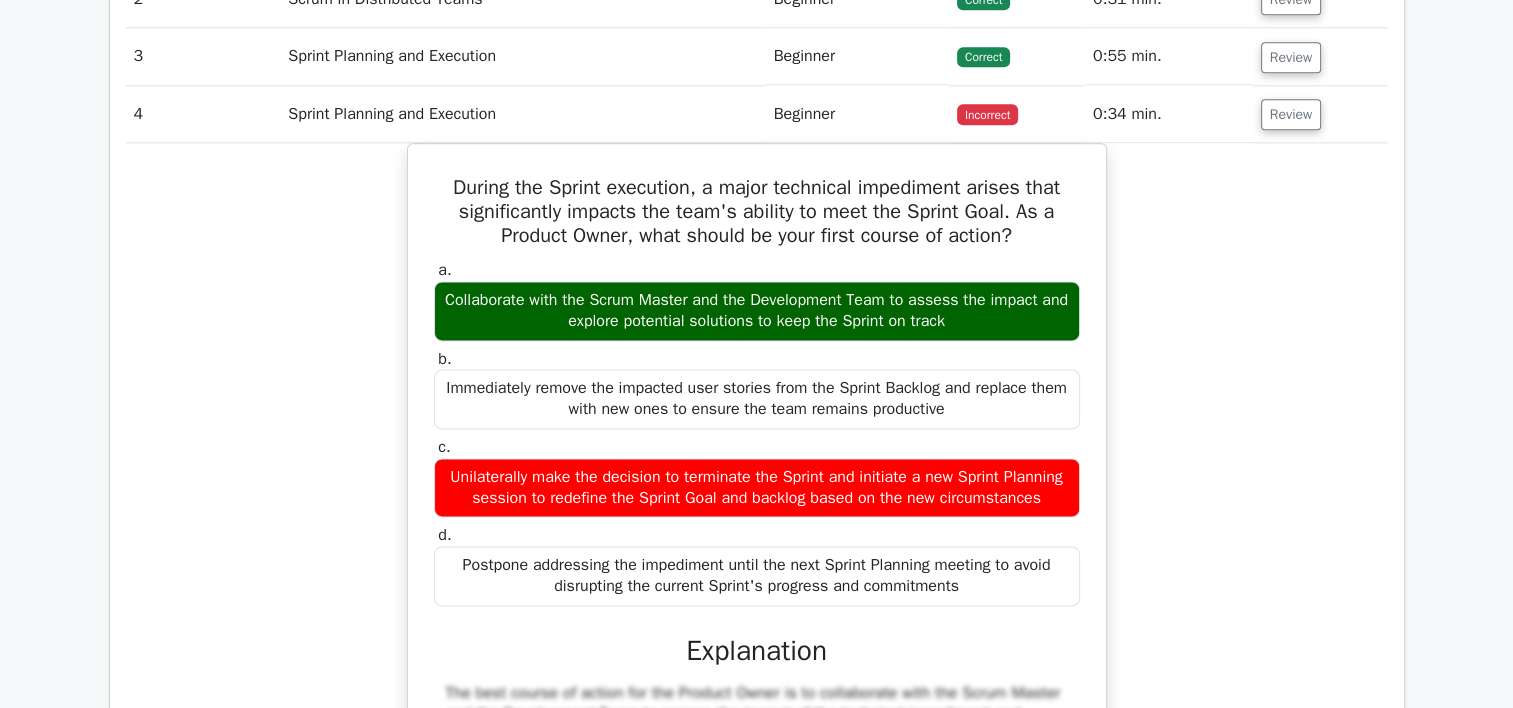 scroll, scrollTop: 2500, scrollLeft: 0, axis: vertical 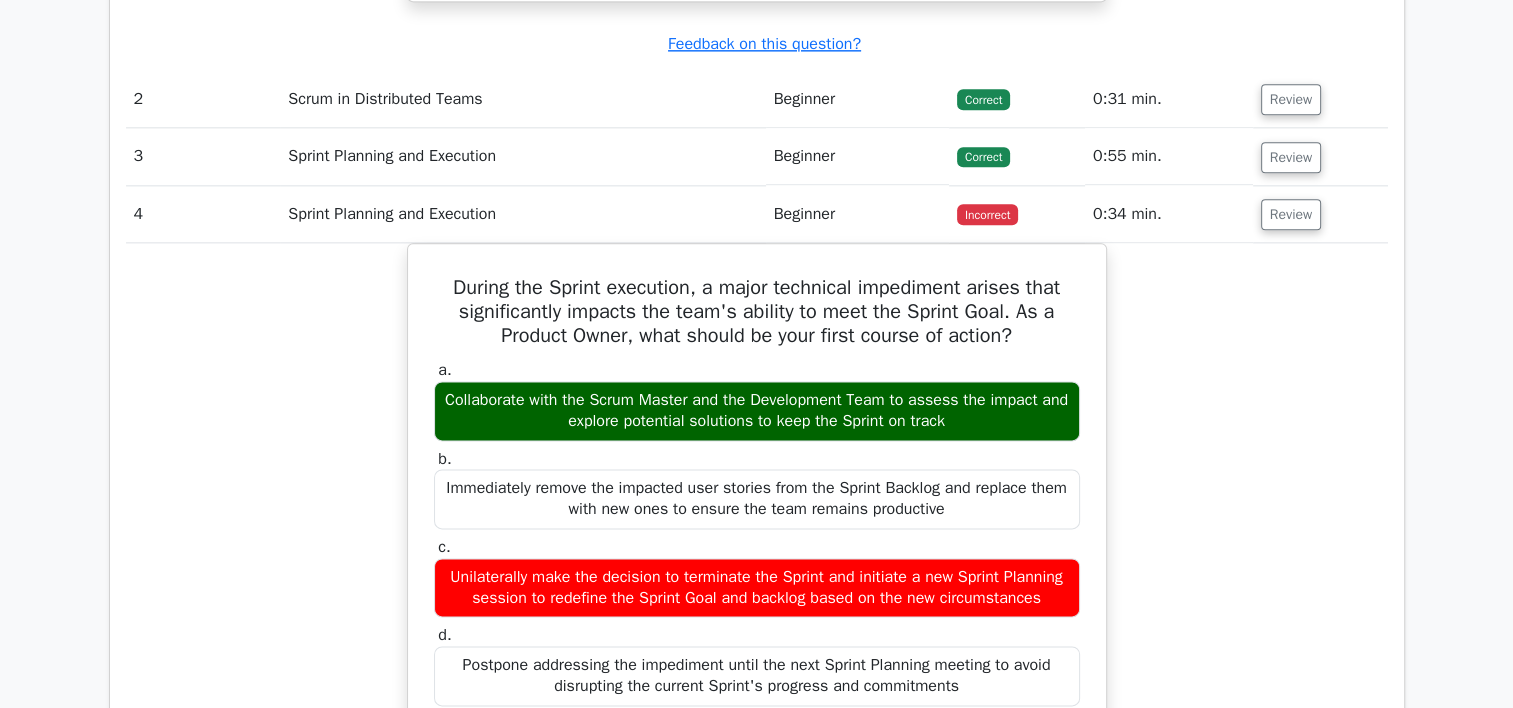 click on "0:34 min." at bounding box center [1169, 214] 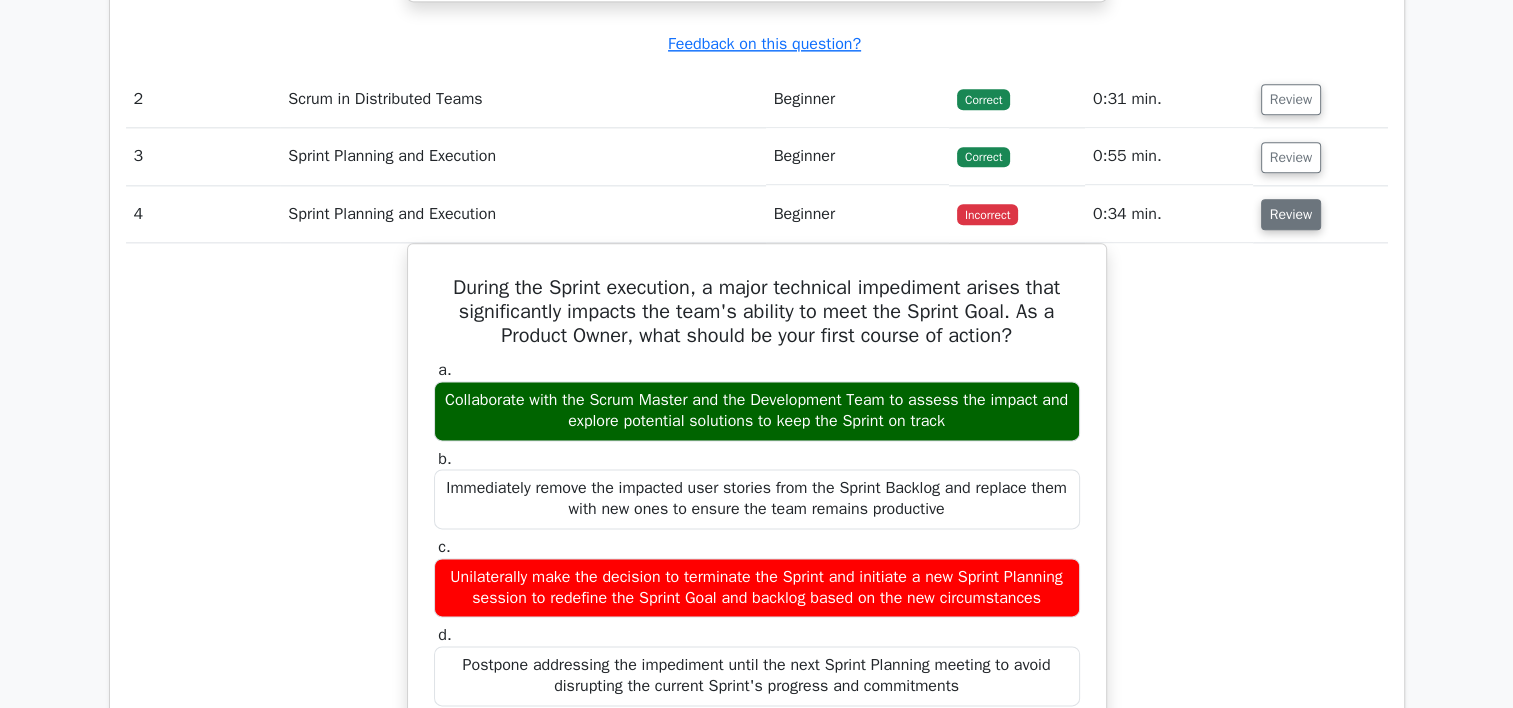 click on "Review" at bounding box center [1291, 214] 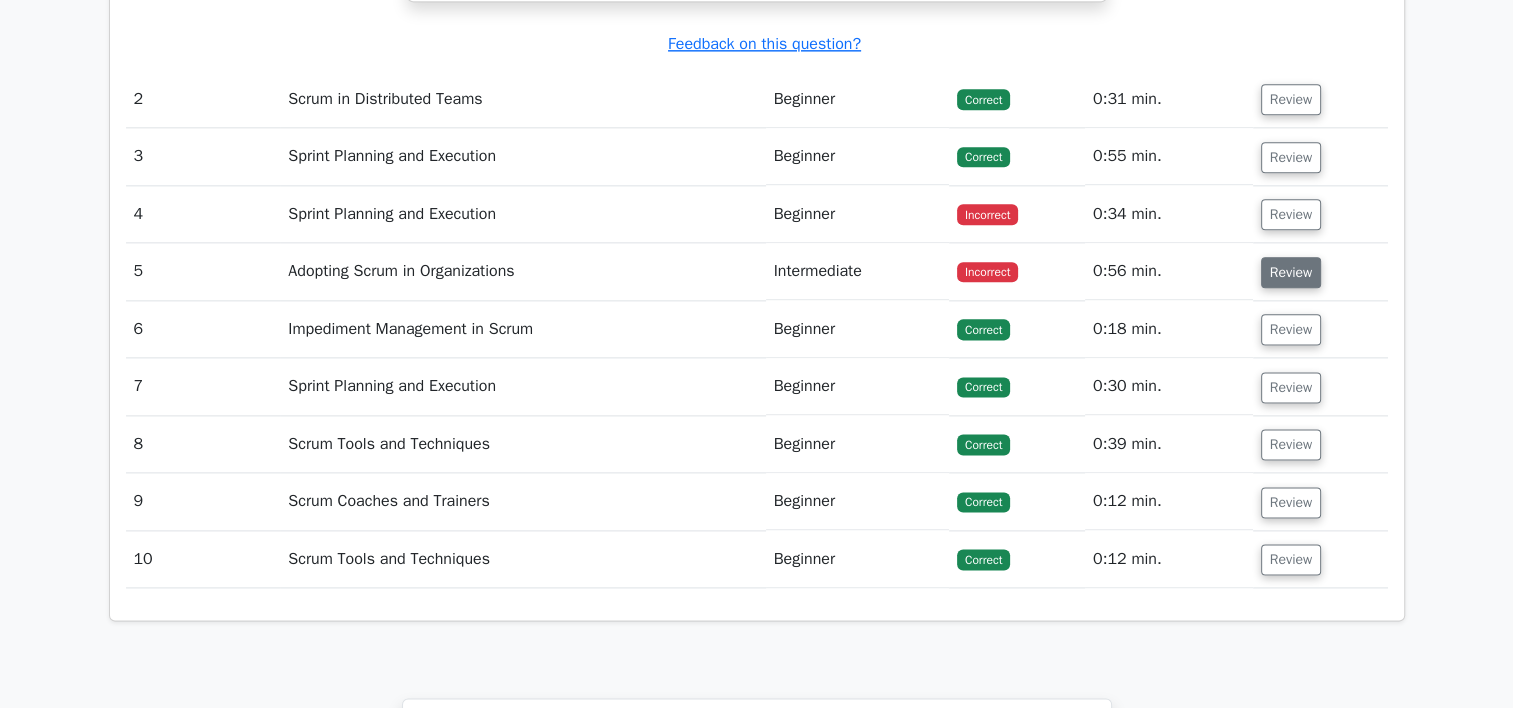 click on "Review" at bounding box center [1291, 272] 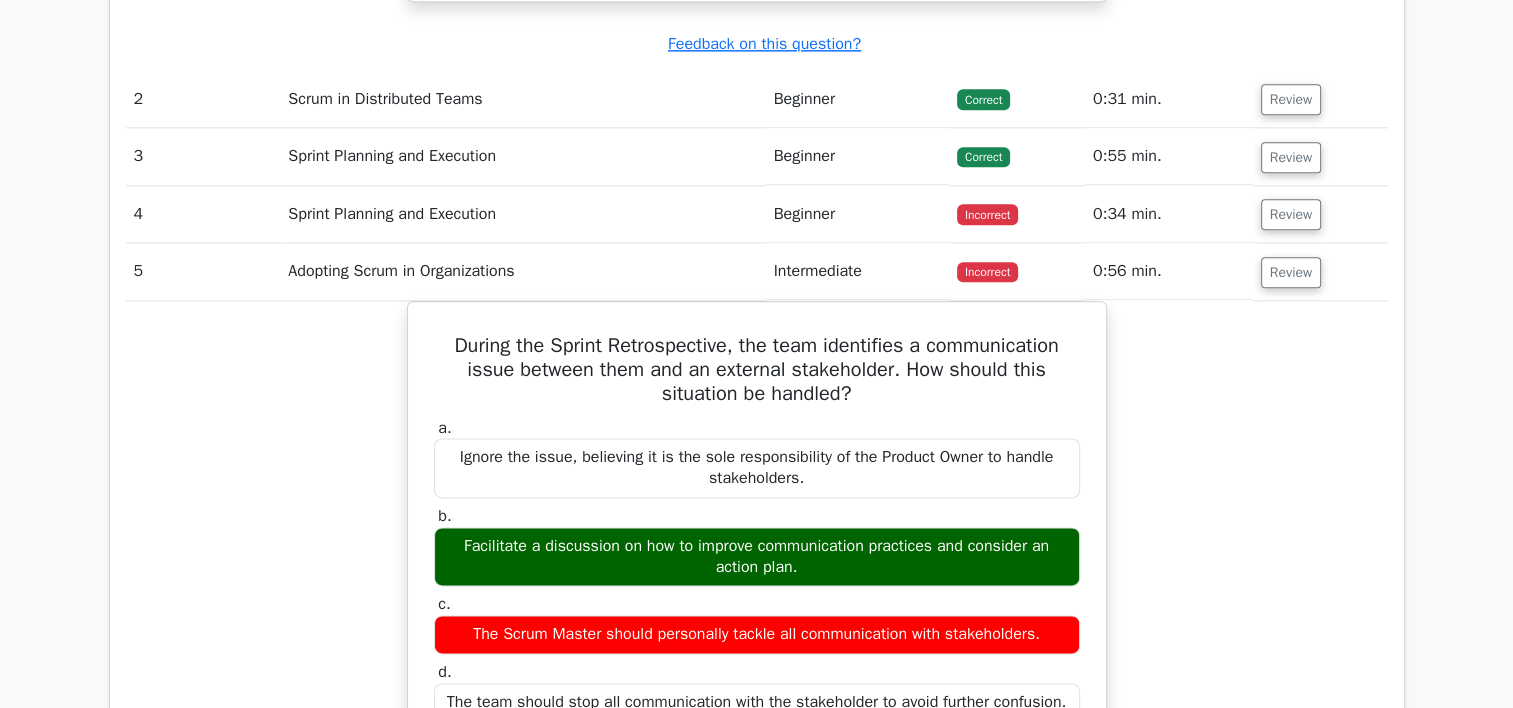 scroll, scrollTop: 2600, scrollLeft: 0, axis: vertical 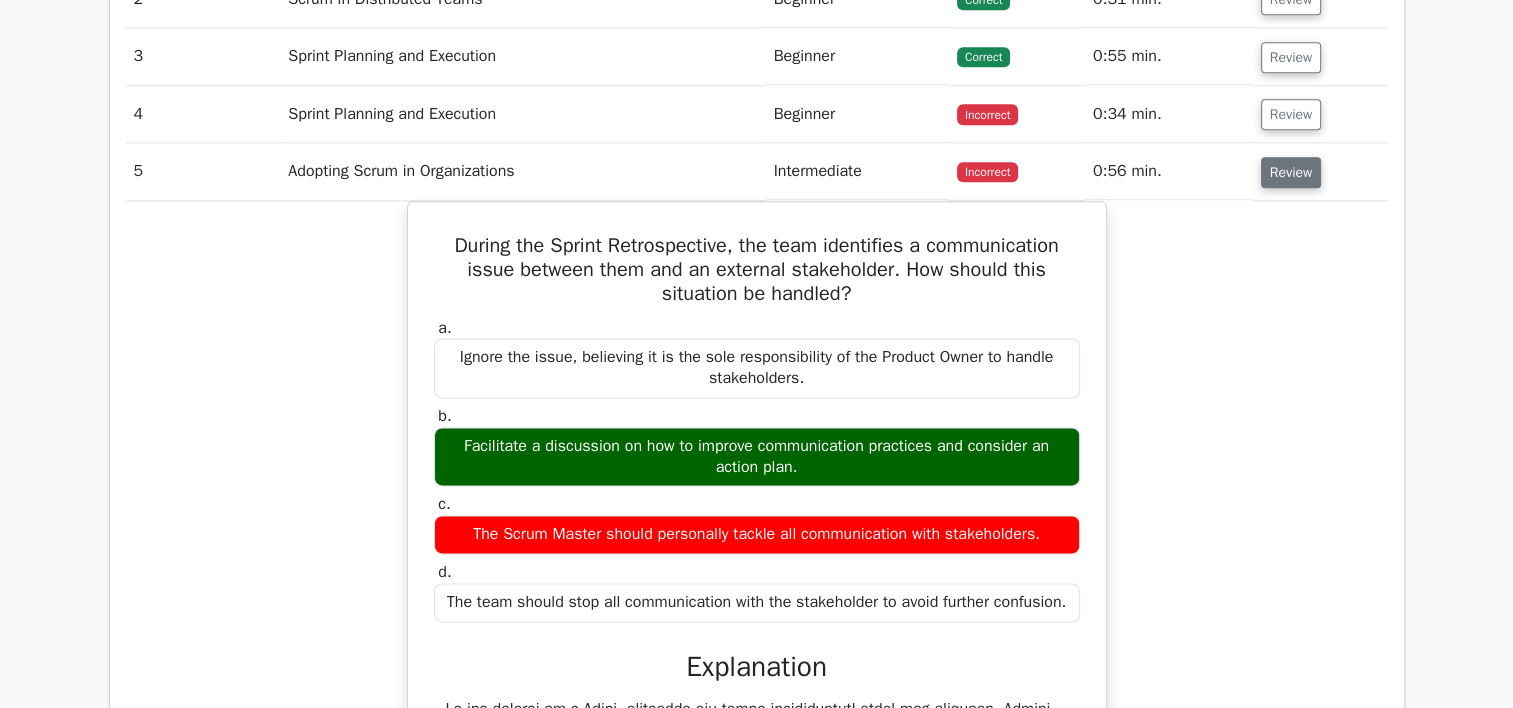 click on "Review" at bounding box center (1291, 172) 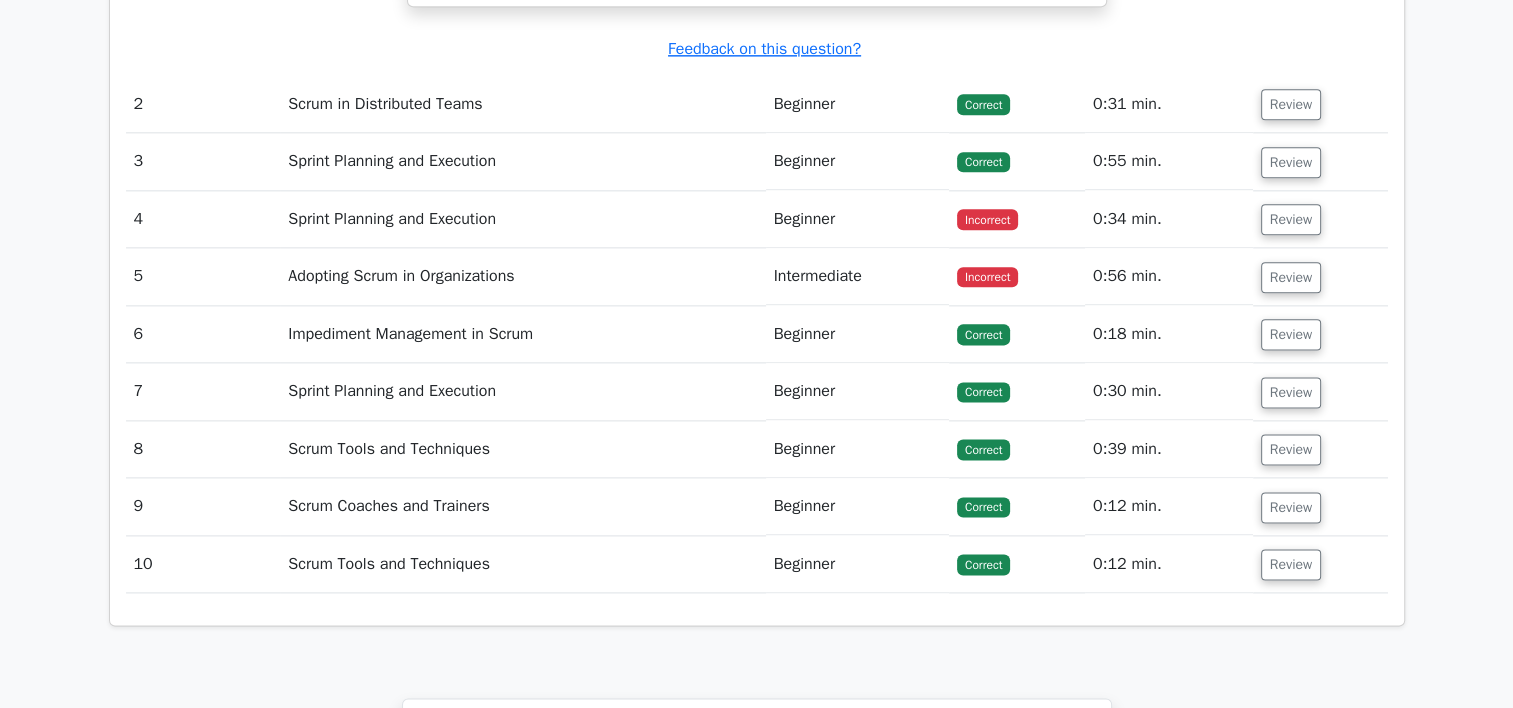 scroll, scrollTop: 2400, scrollLeft: 0, axis: vertical 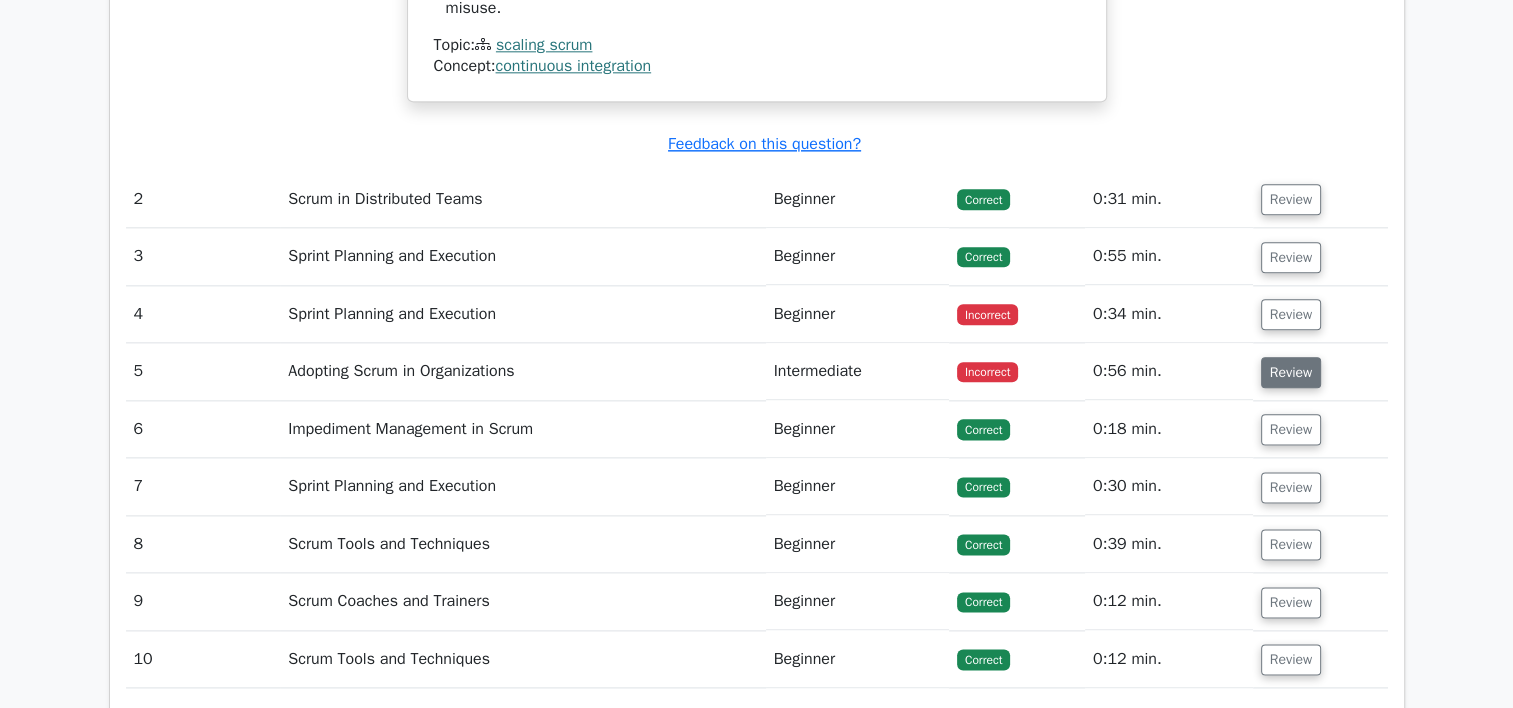 click on "Review" at bounding box center (1291, 372) 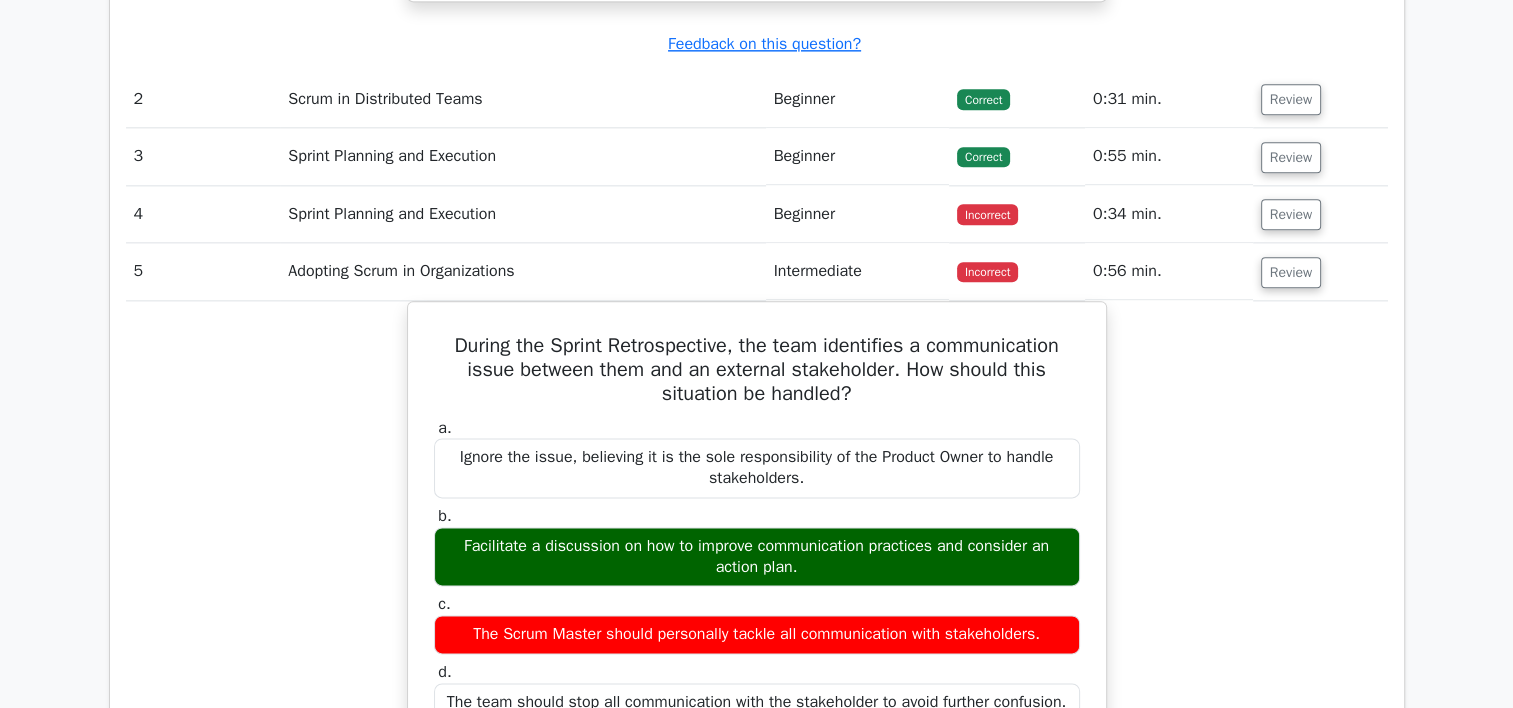 scroll, scrollTop: 2600, scrollLeft: 0, axis: vertical 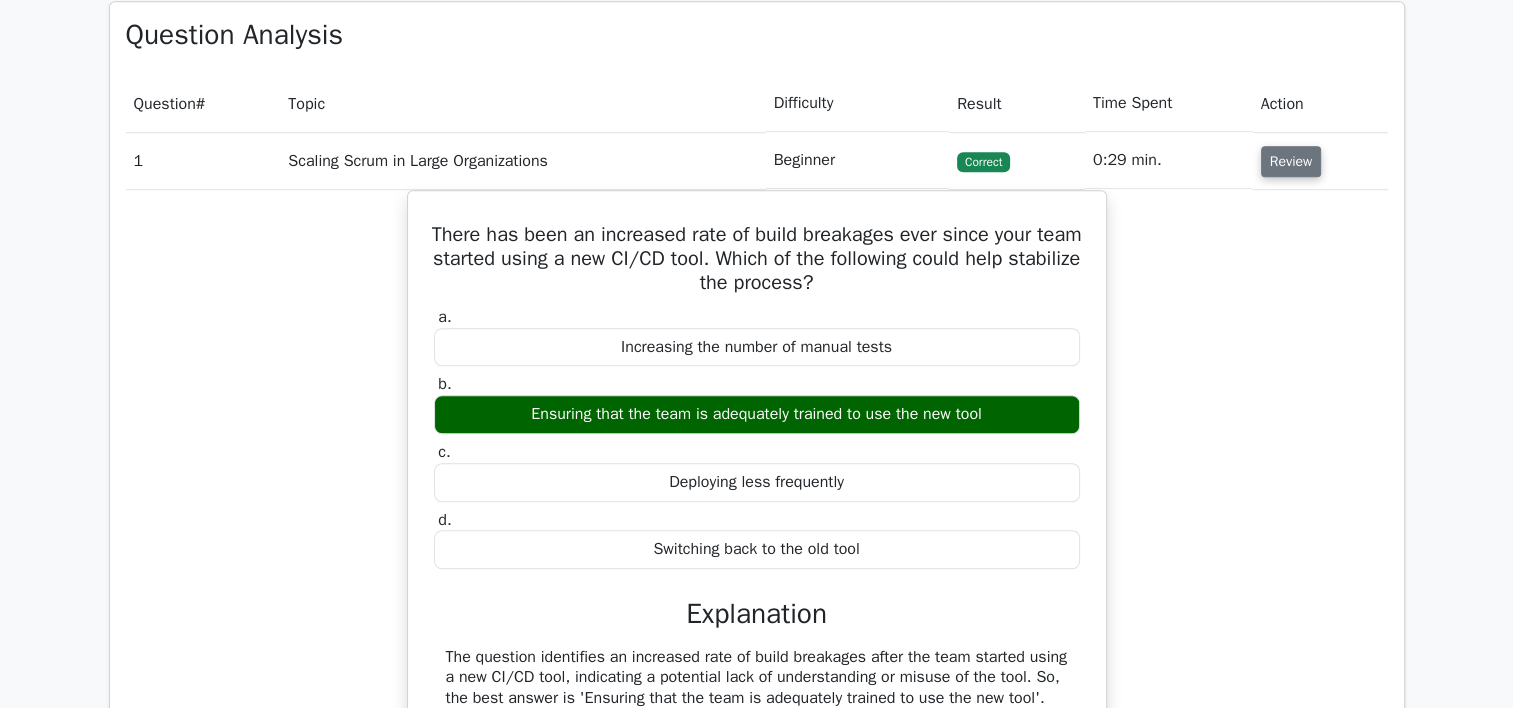 click on "Review" at bounding box center (1291, 161) 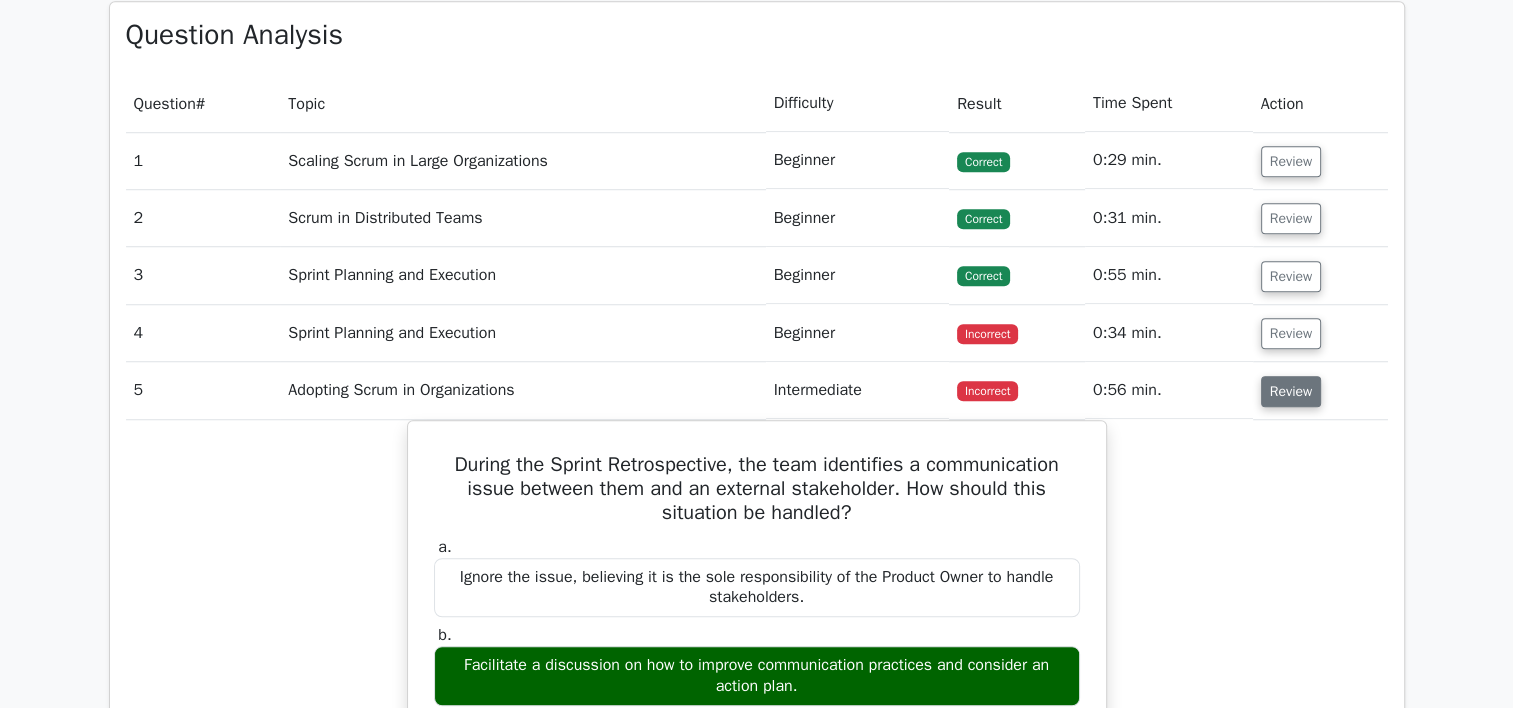 click on "Review" at bounding box center (1291, 391) 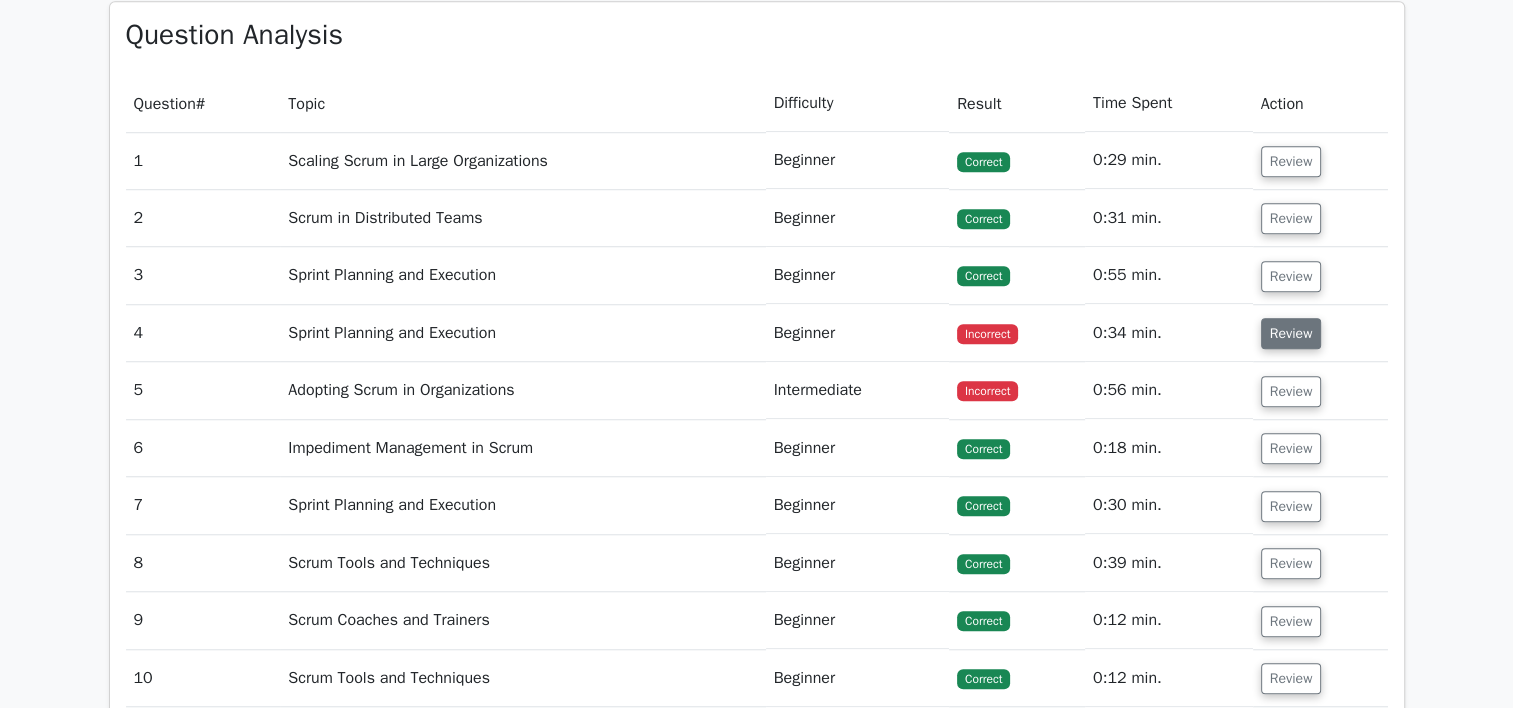 click on "Review" at bounding box center [1291, 333] 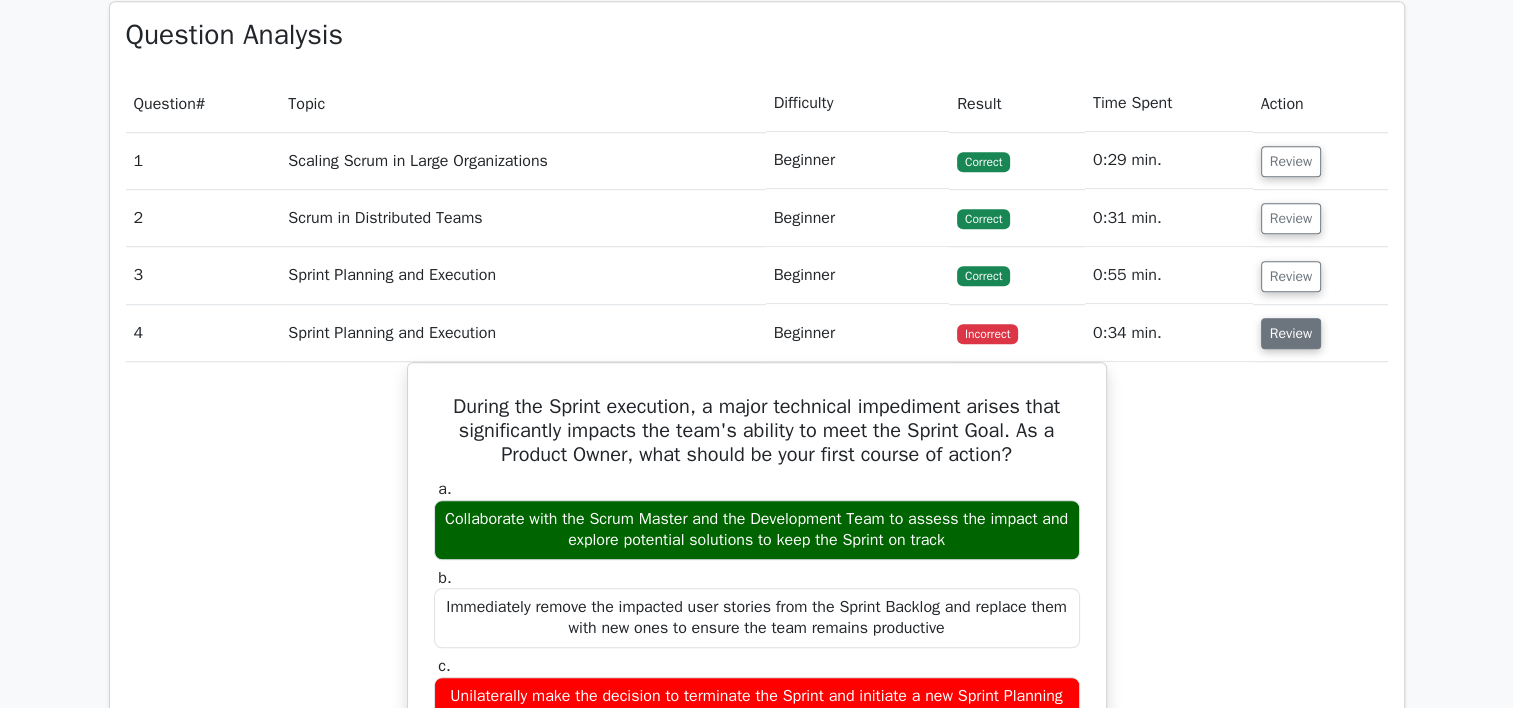 click on "Review" at bounding box center [1291, 333] 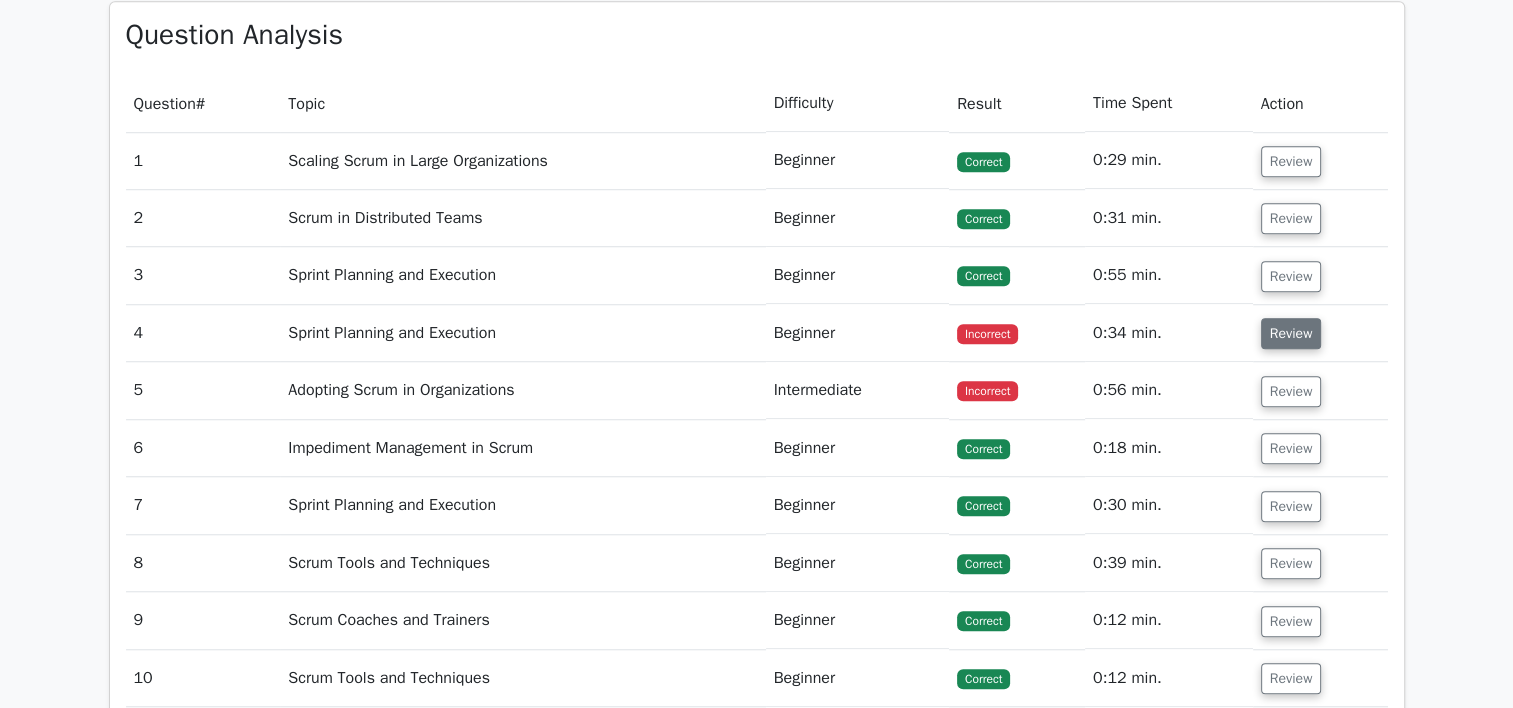 click on "Review" at bounding box center (1291, 333) 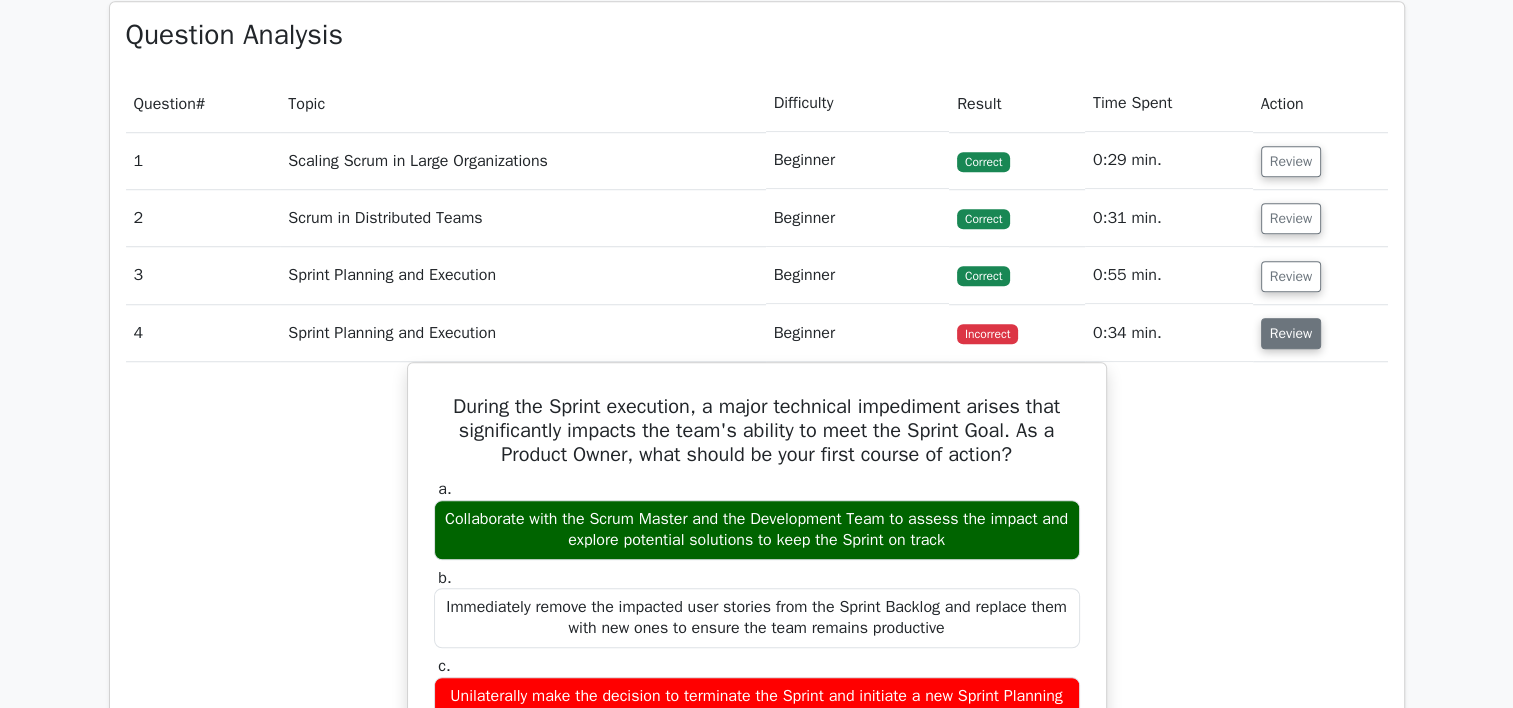 click on "Review" at bounding box center (1291, 333) 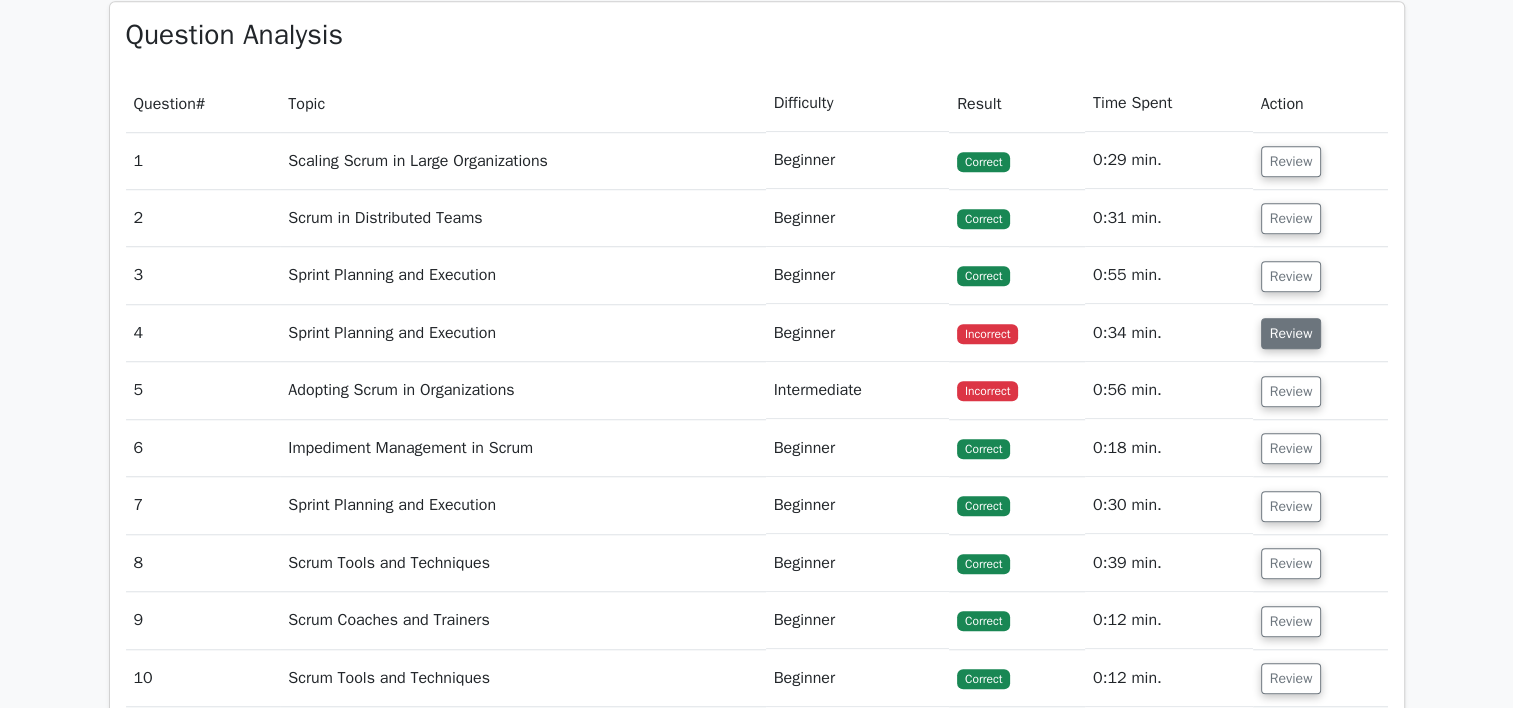 click on "Review" at bounding box center [1291, 333] 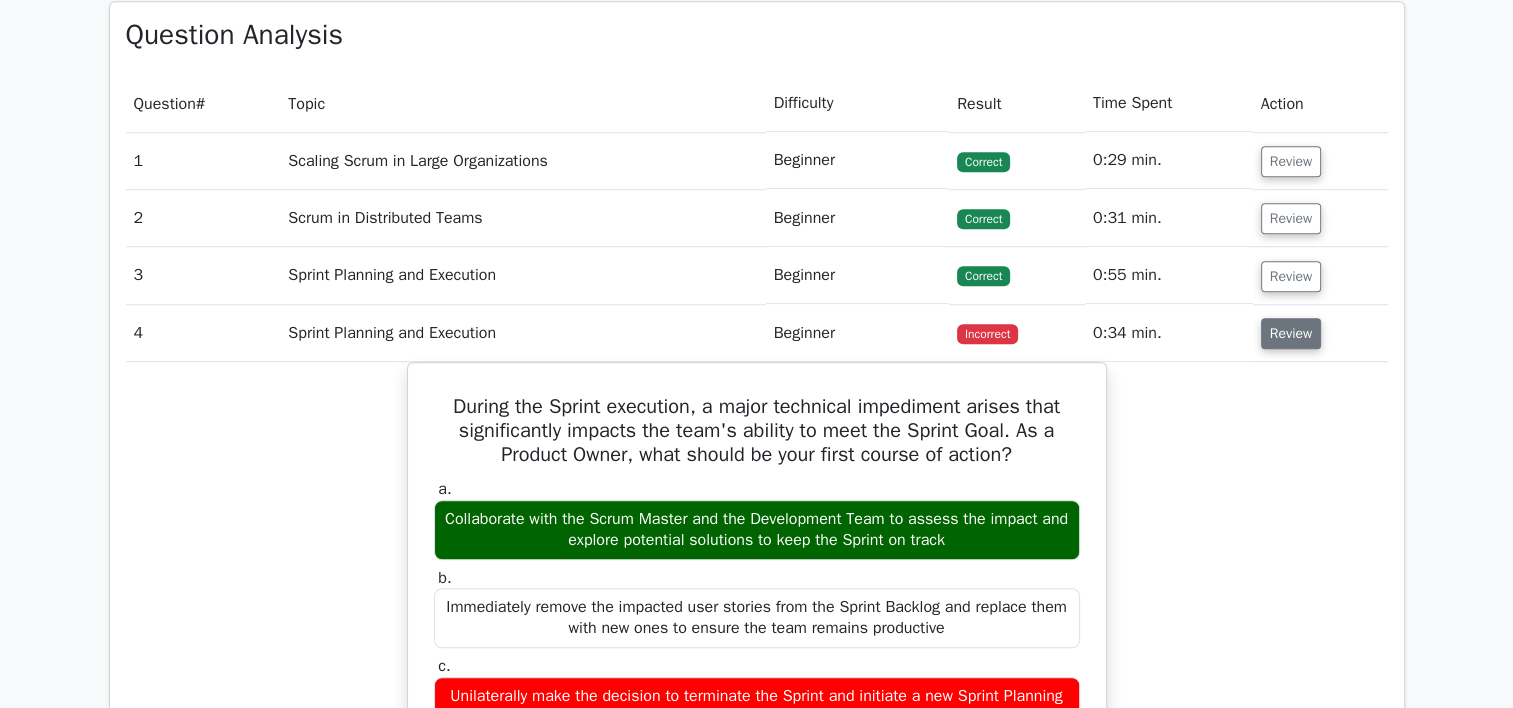 click on "Review" at bounding box center (1291, 333) 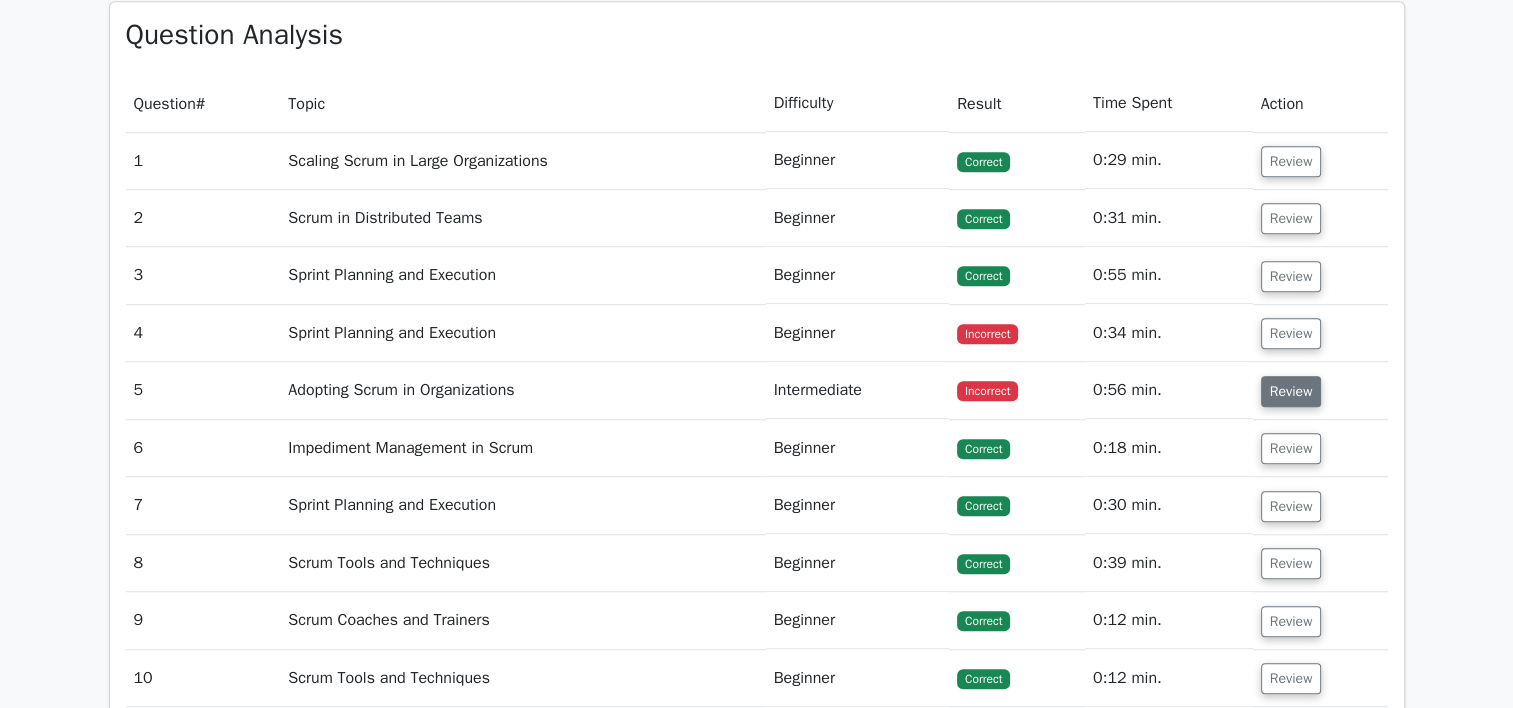 click on "Review" at bounding box center [1291, 391] 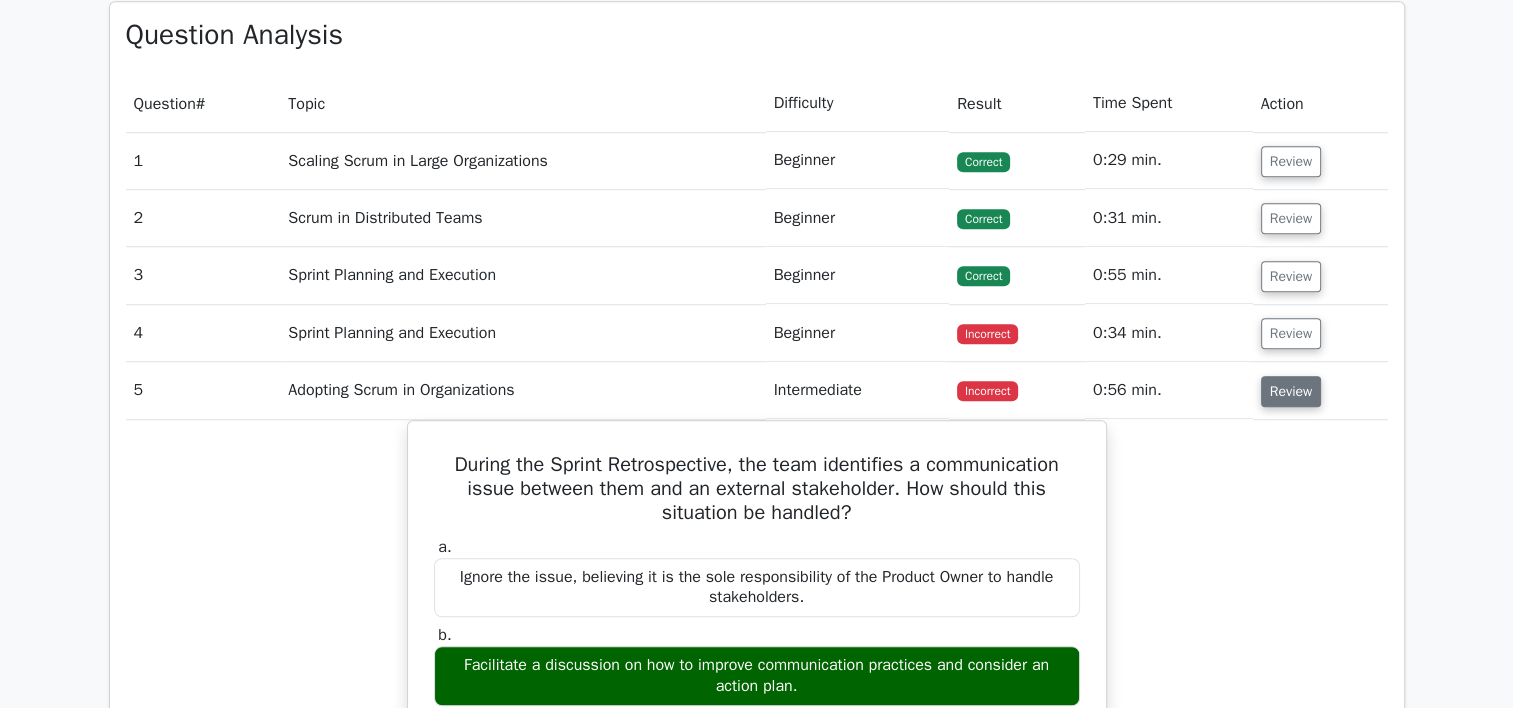 click on "Review" at bounding box center [1291, 391] 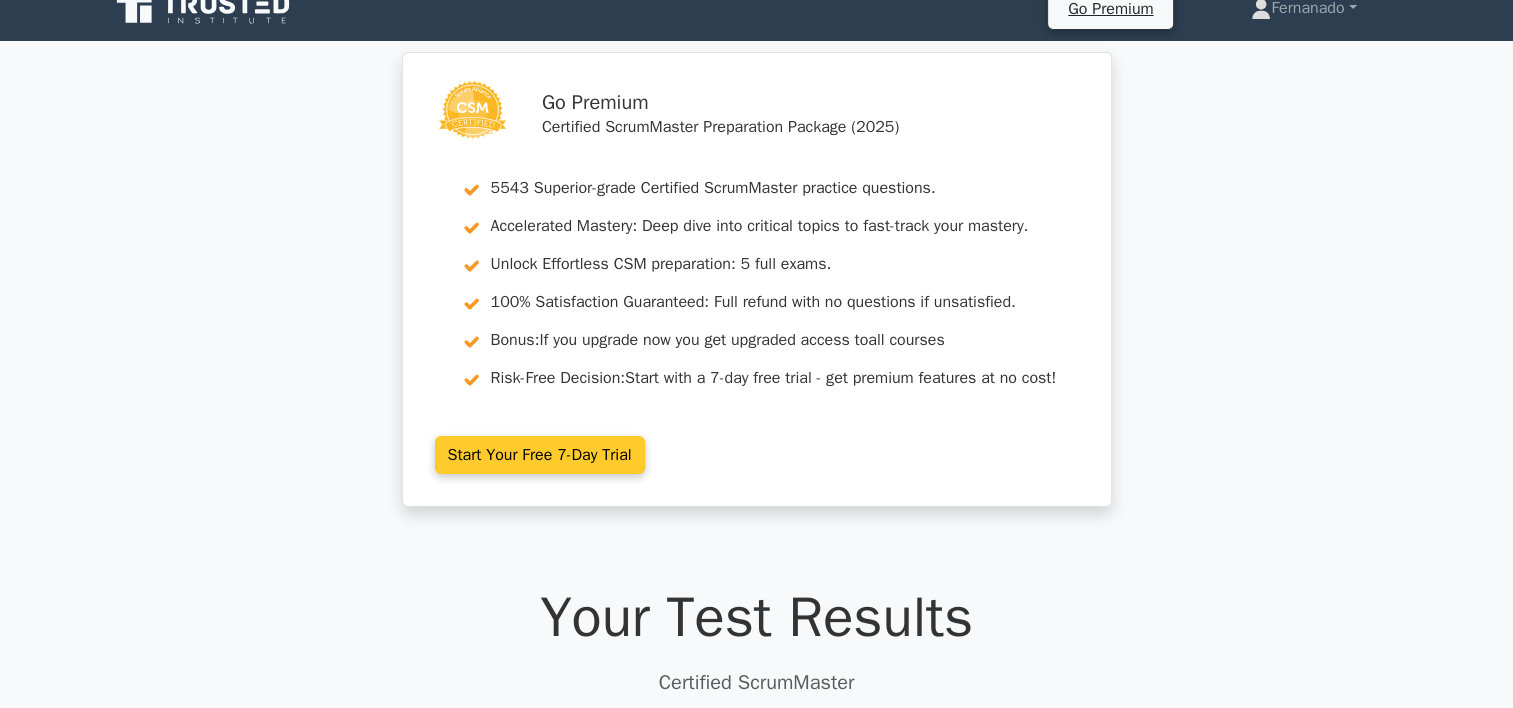 scroll, scrollTop: 0, scrollLeft: 0, axis: both 